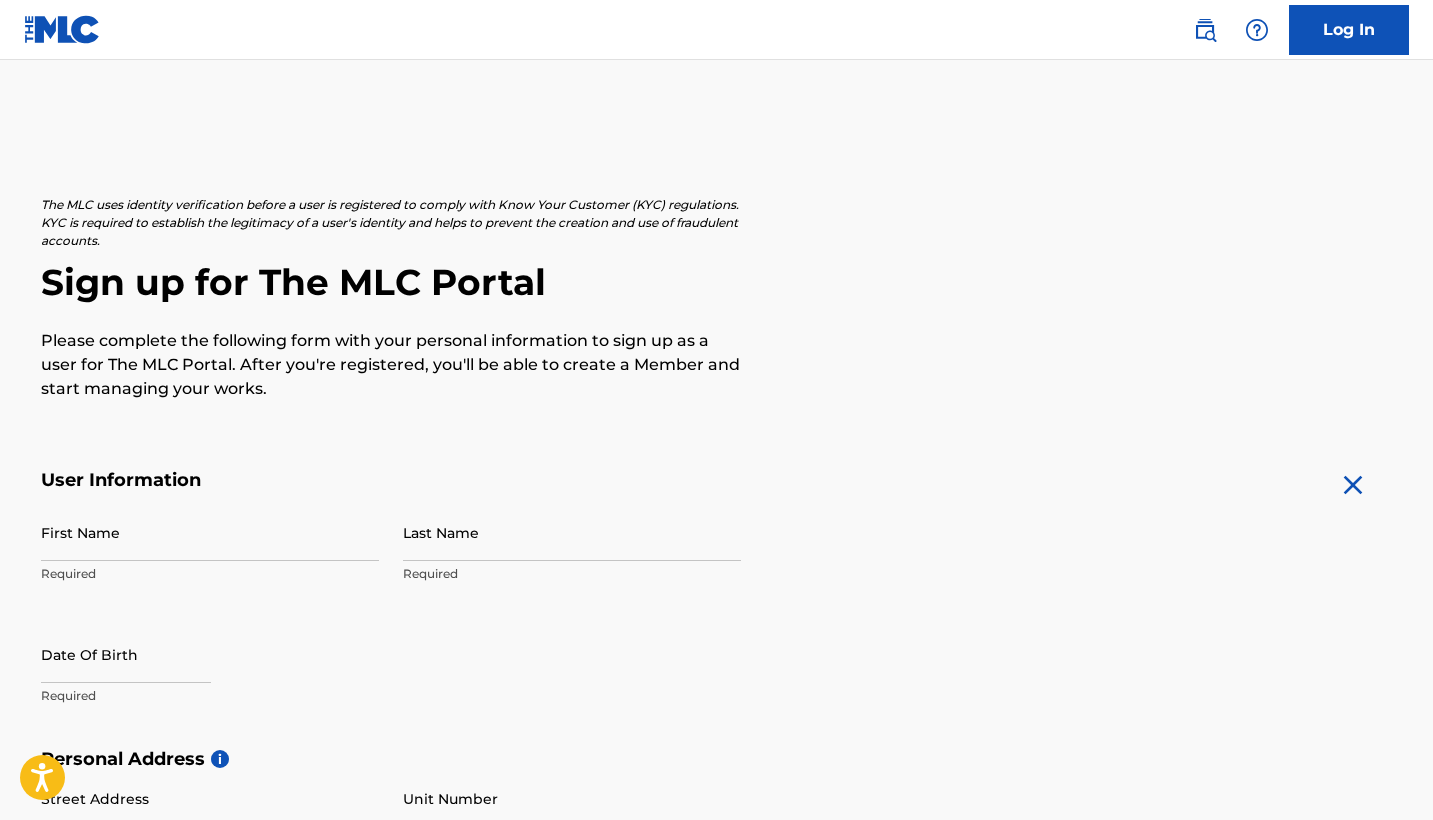 scroll, scrollTop: 0, scrollLeft: 0, axis: both 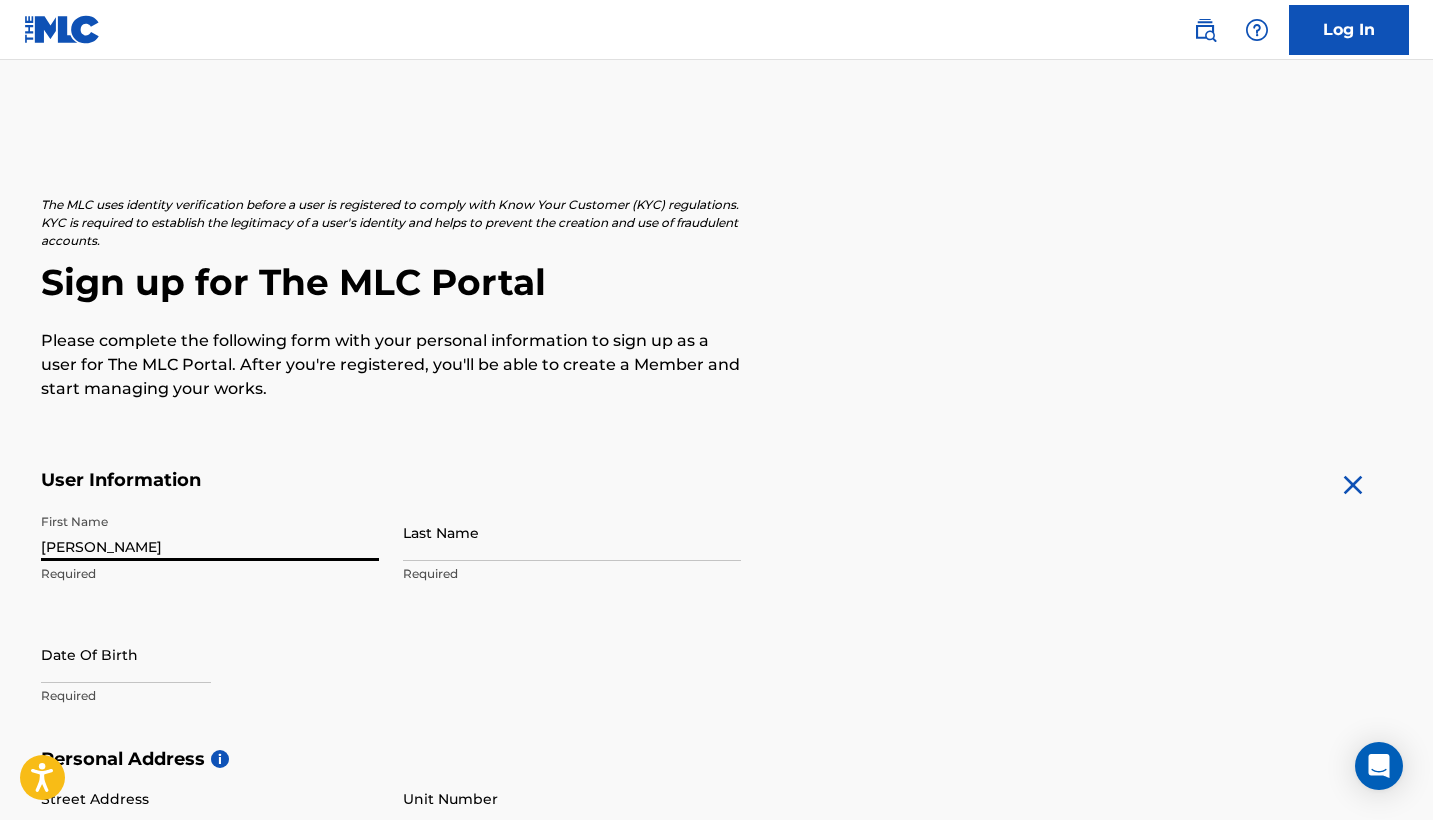 type on "[PERSON_NAME]" 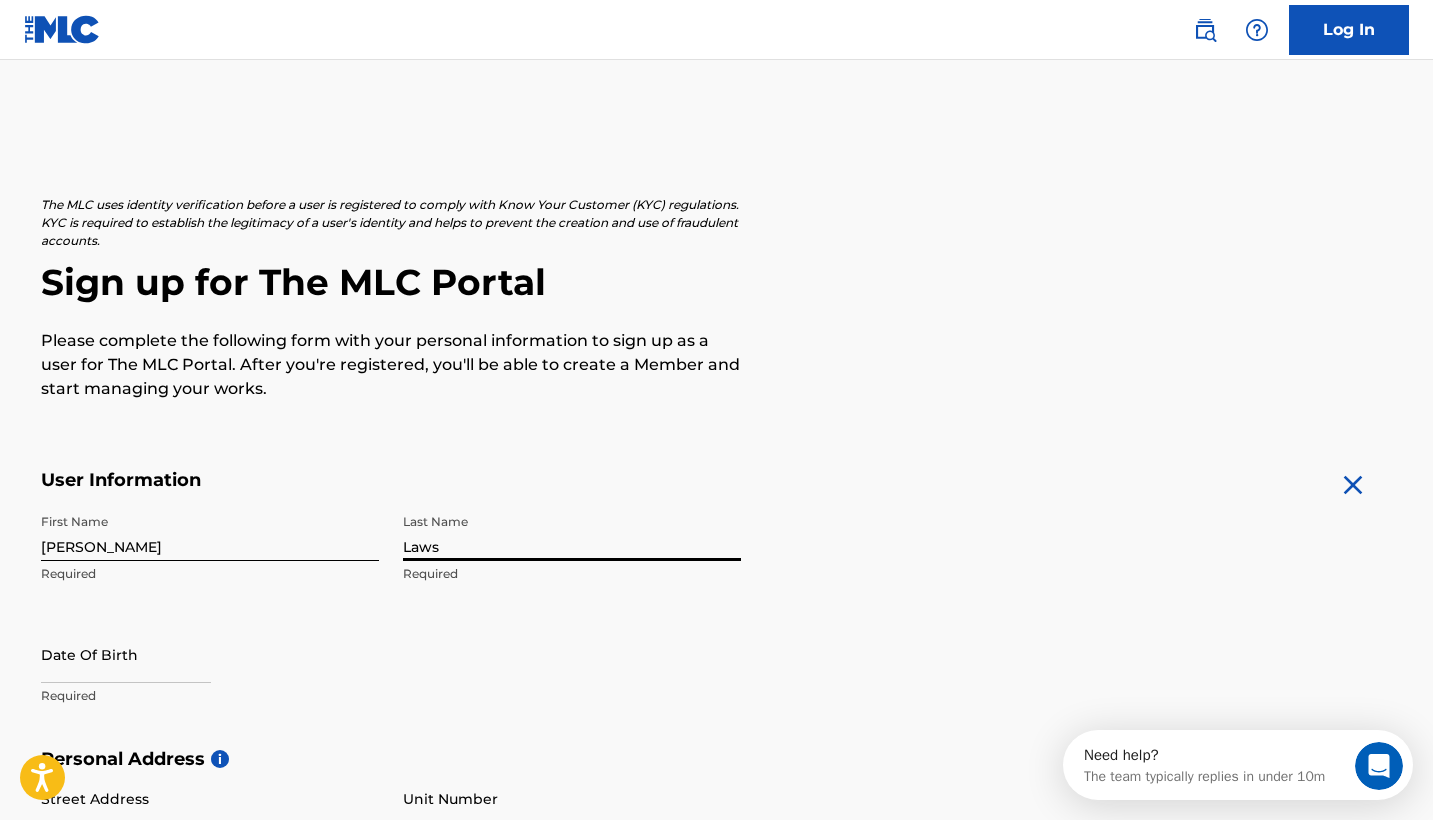 scroll, scrollTop: 0, scrollLeft: 0, axis: both 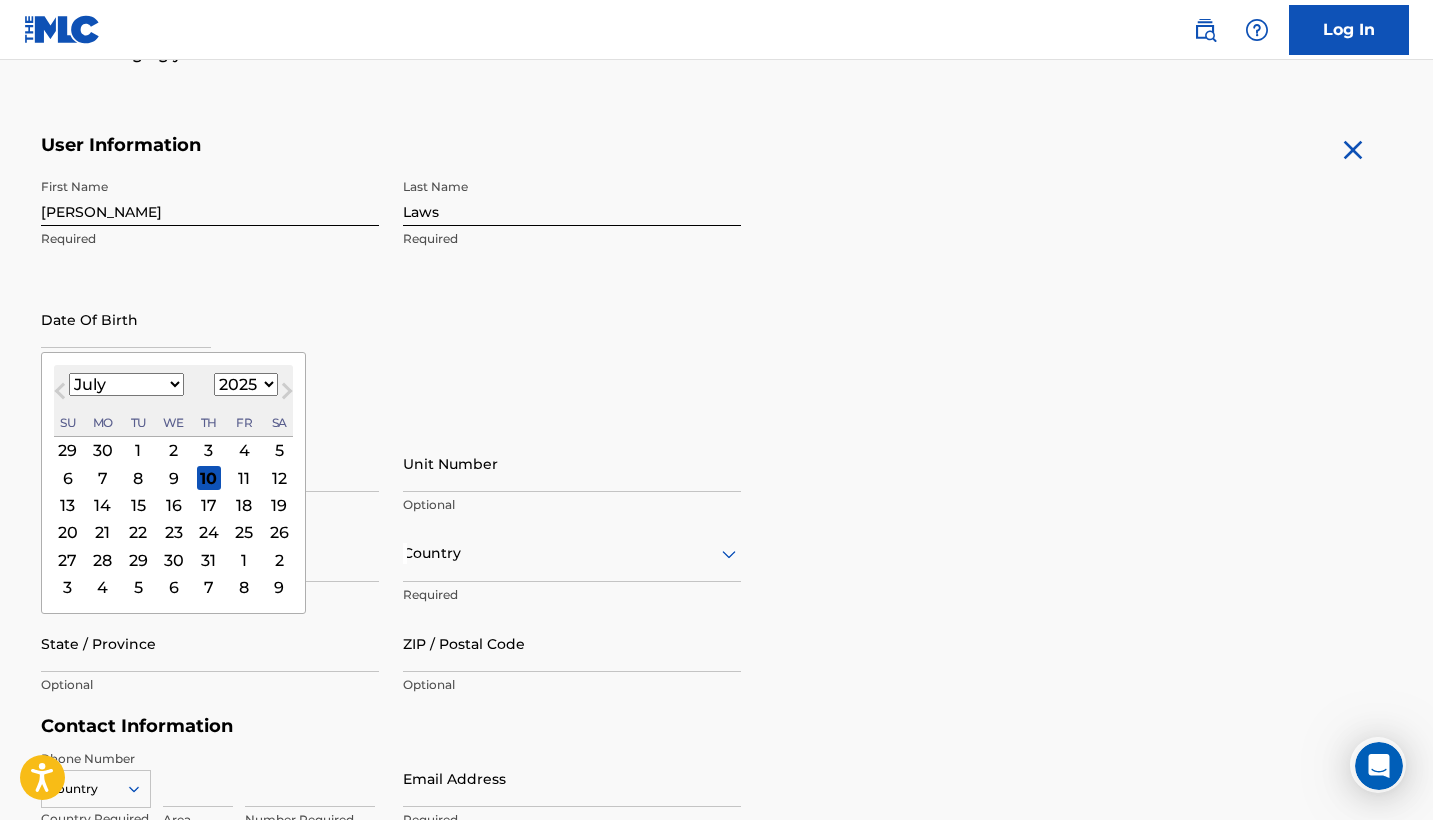 click on "28" at bounding box center (102, 560) 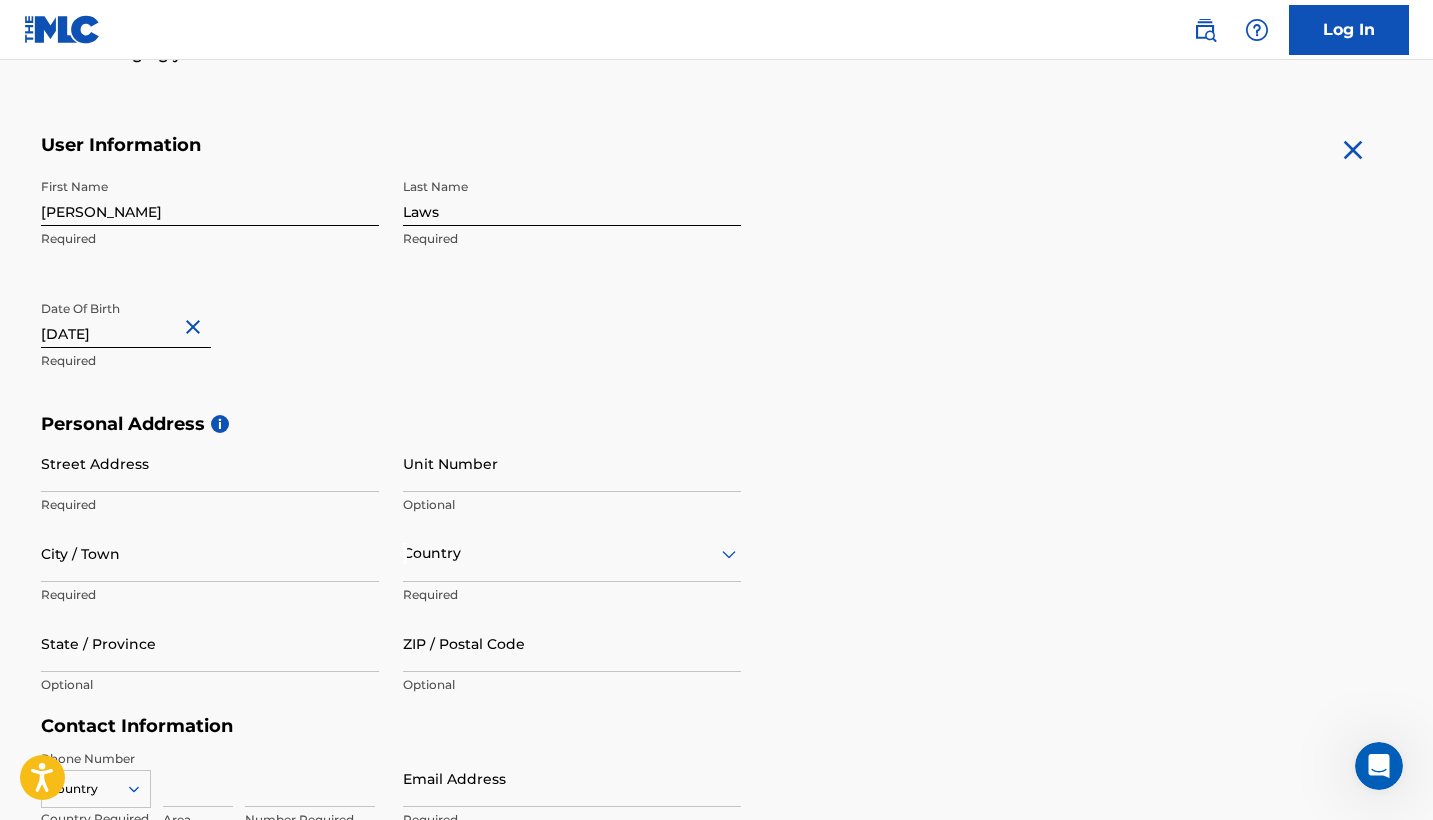 type on "[DATE]" 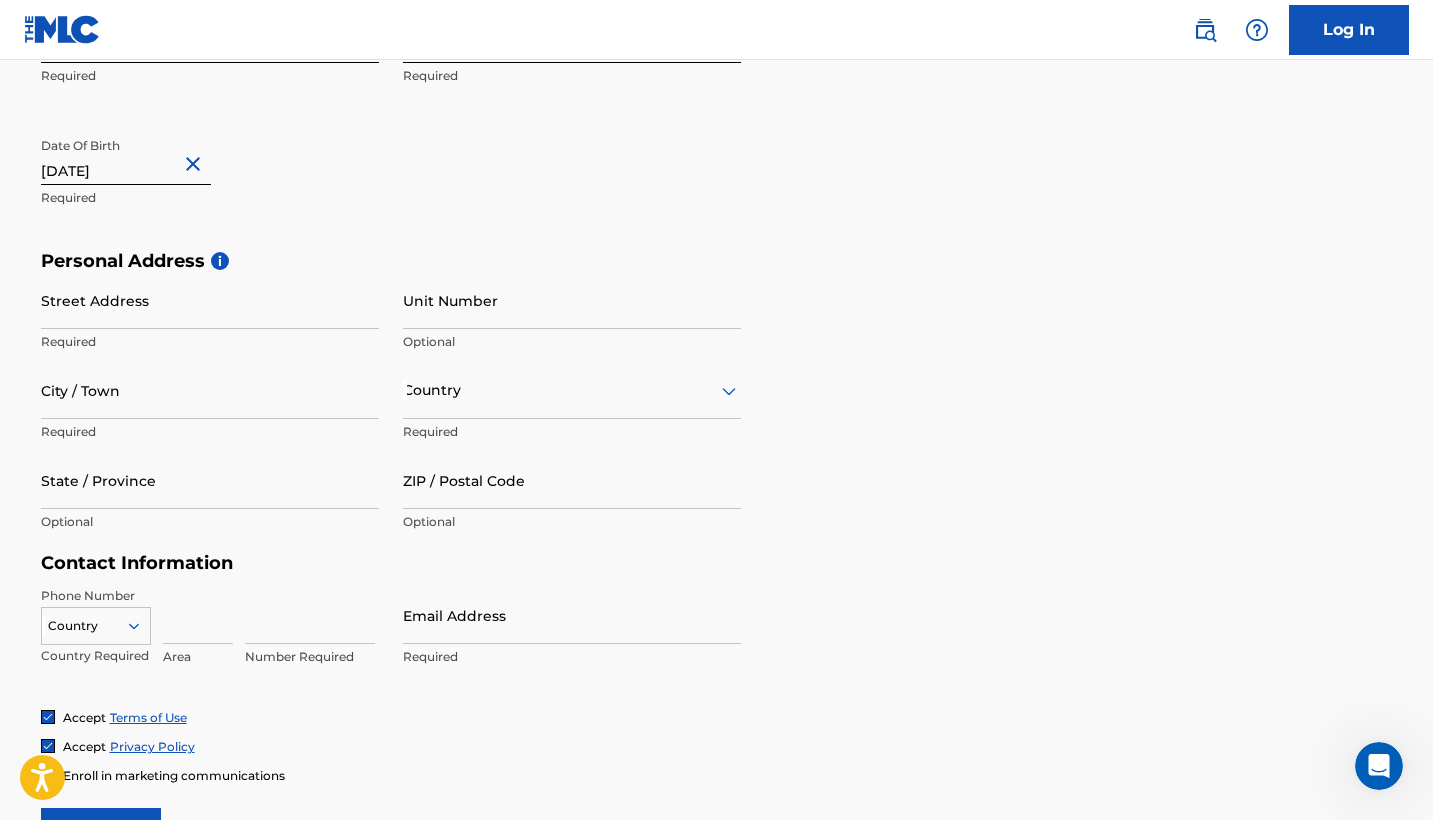 scroll, scrollTop: 532, scrollLeft: 0, axis: vertical 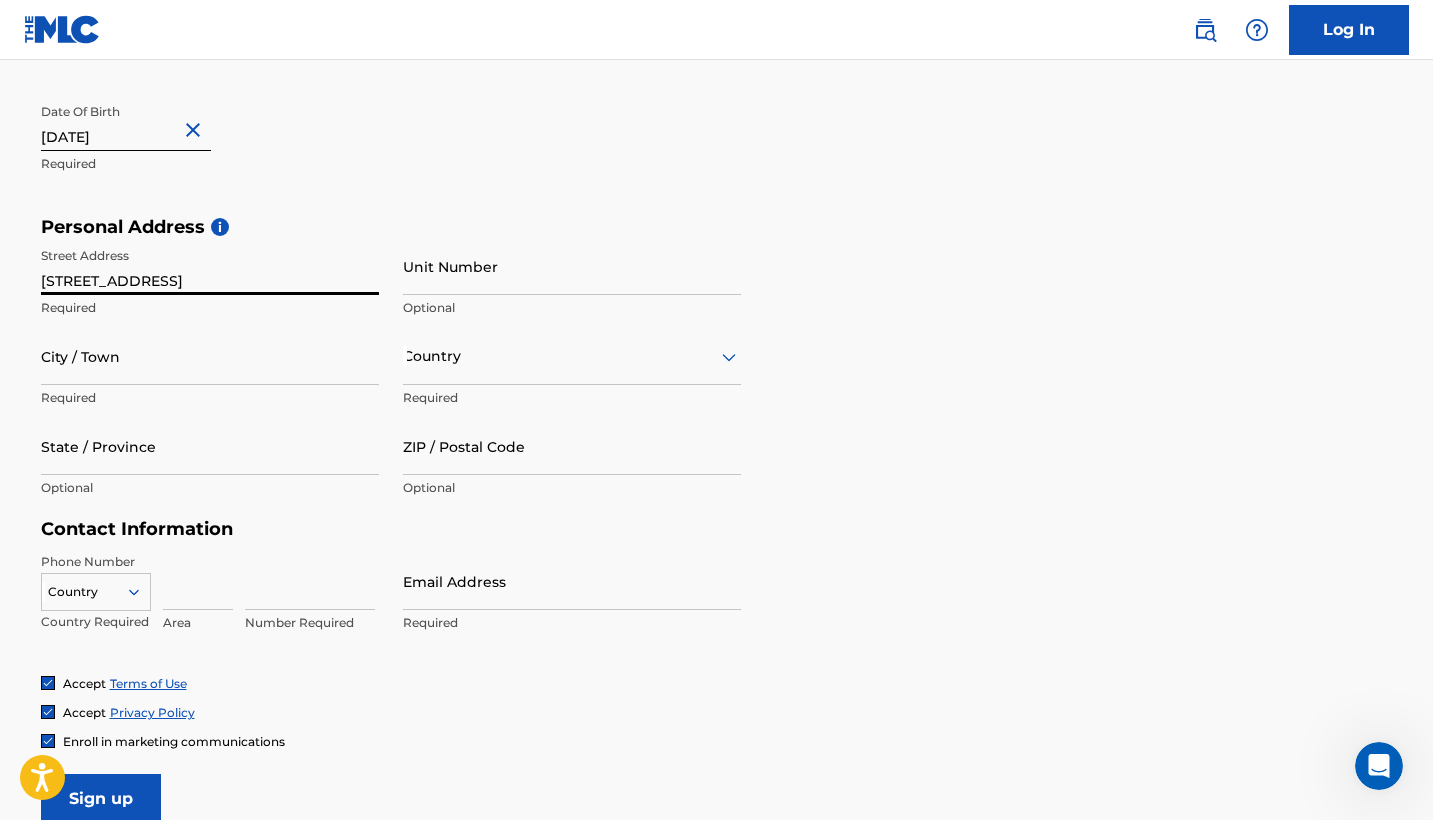 type on "[STREET_ADDRESS]" 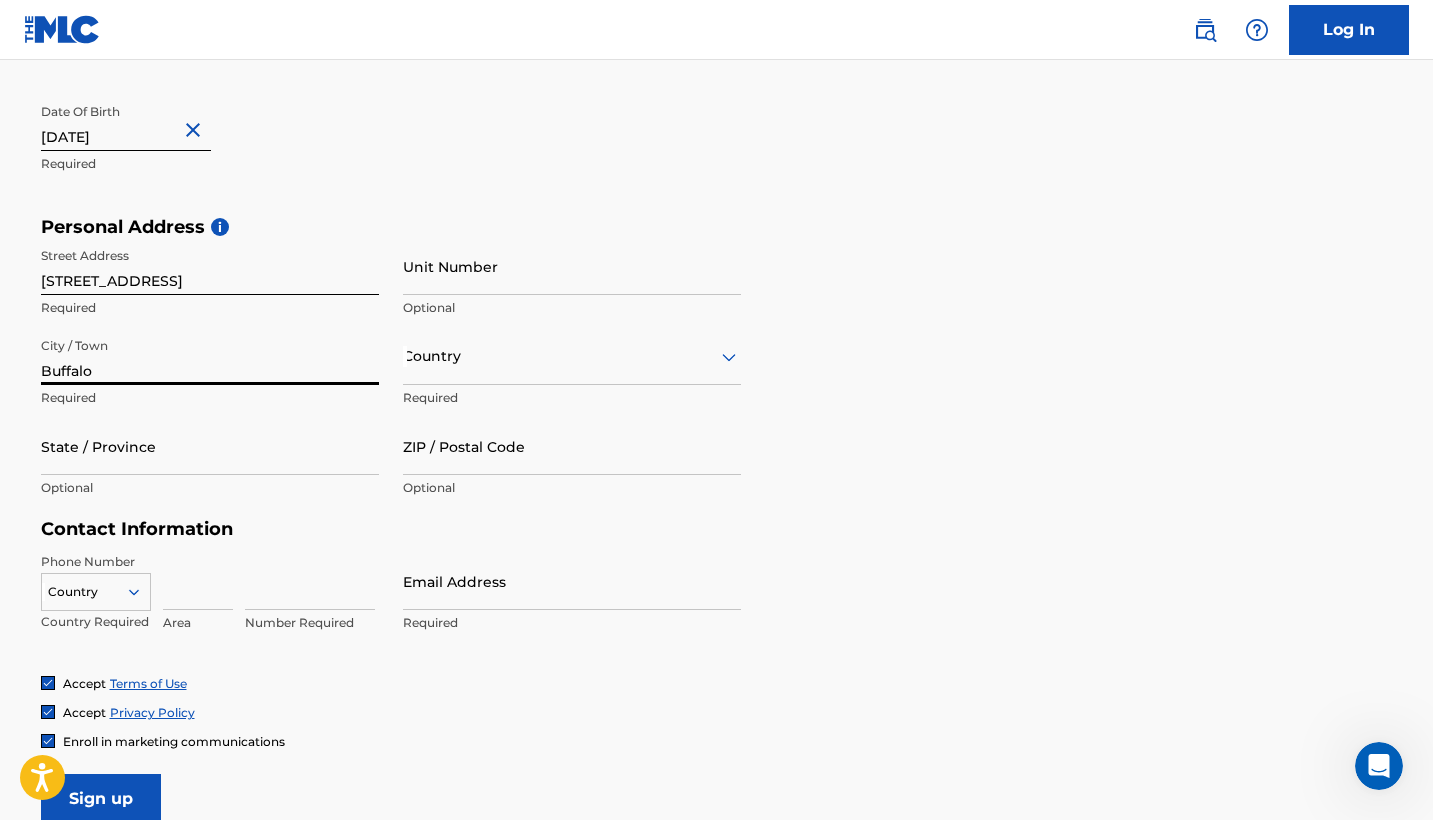 type on "Buffalo" 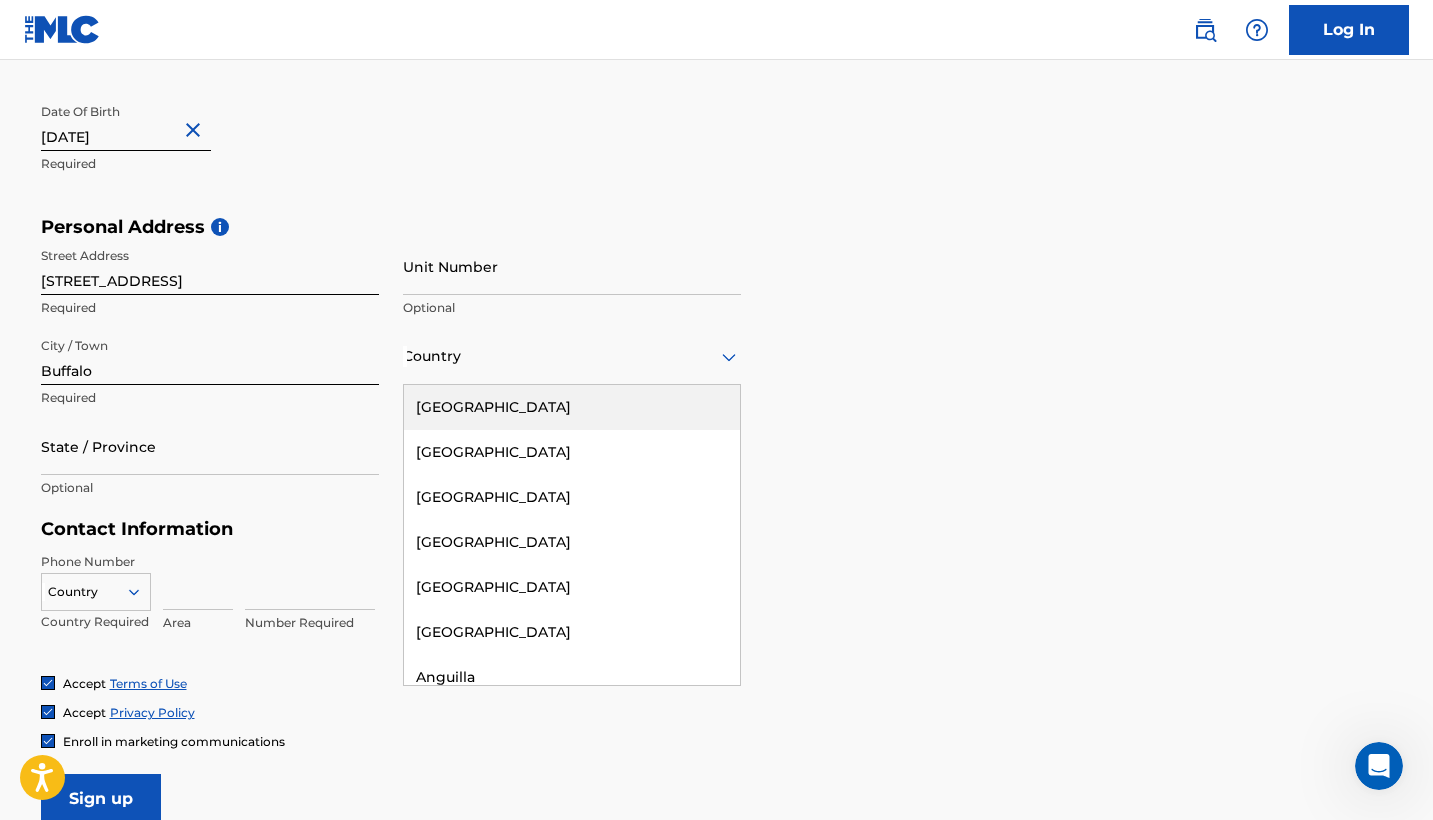 click at bounding box center (572, 356) 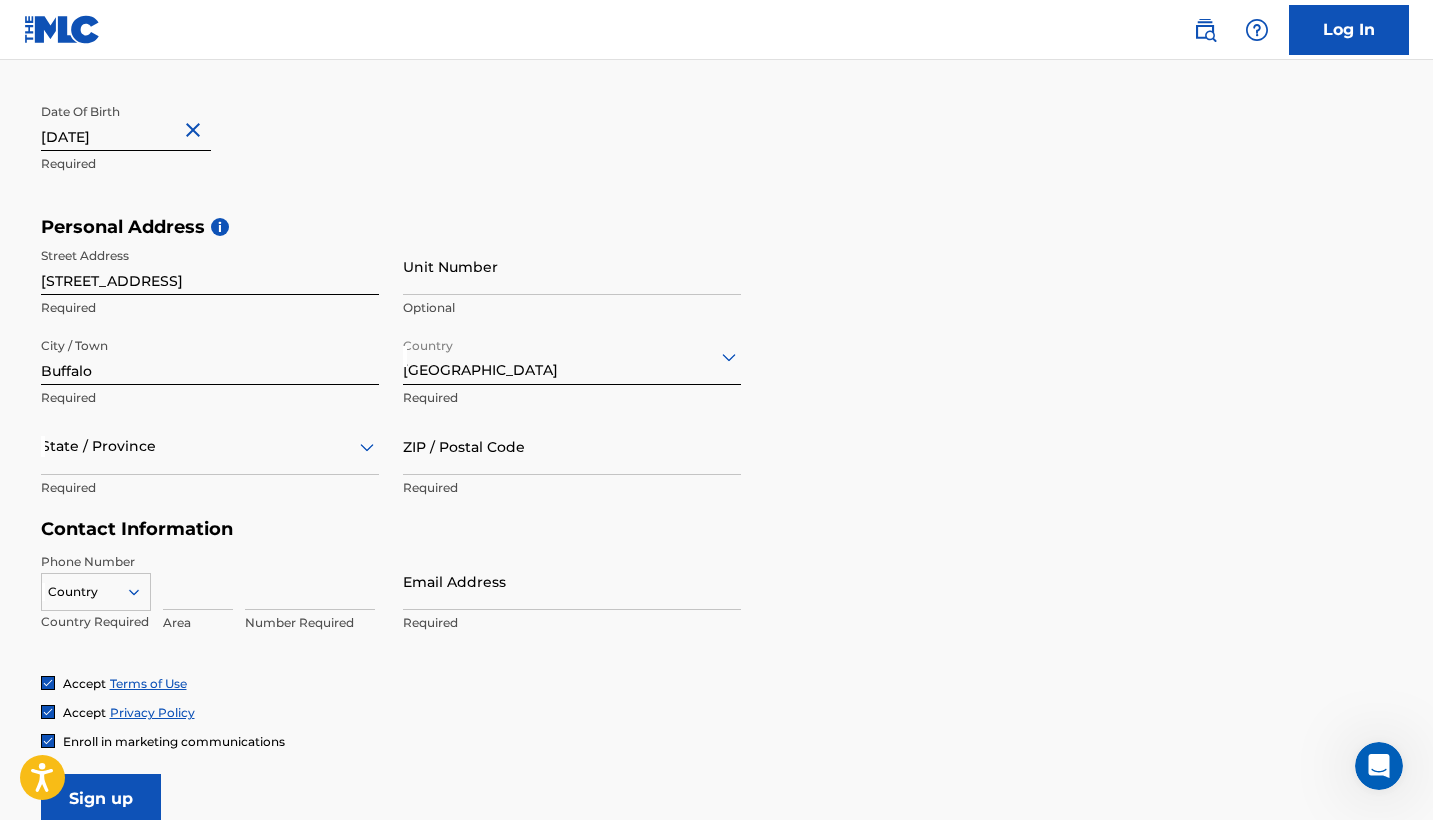 click at bounding box center [210, 446] 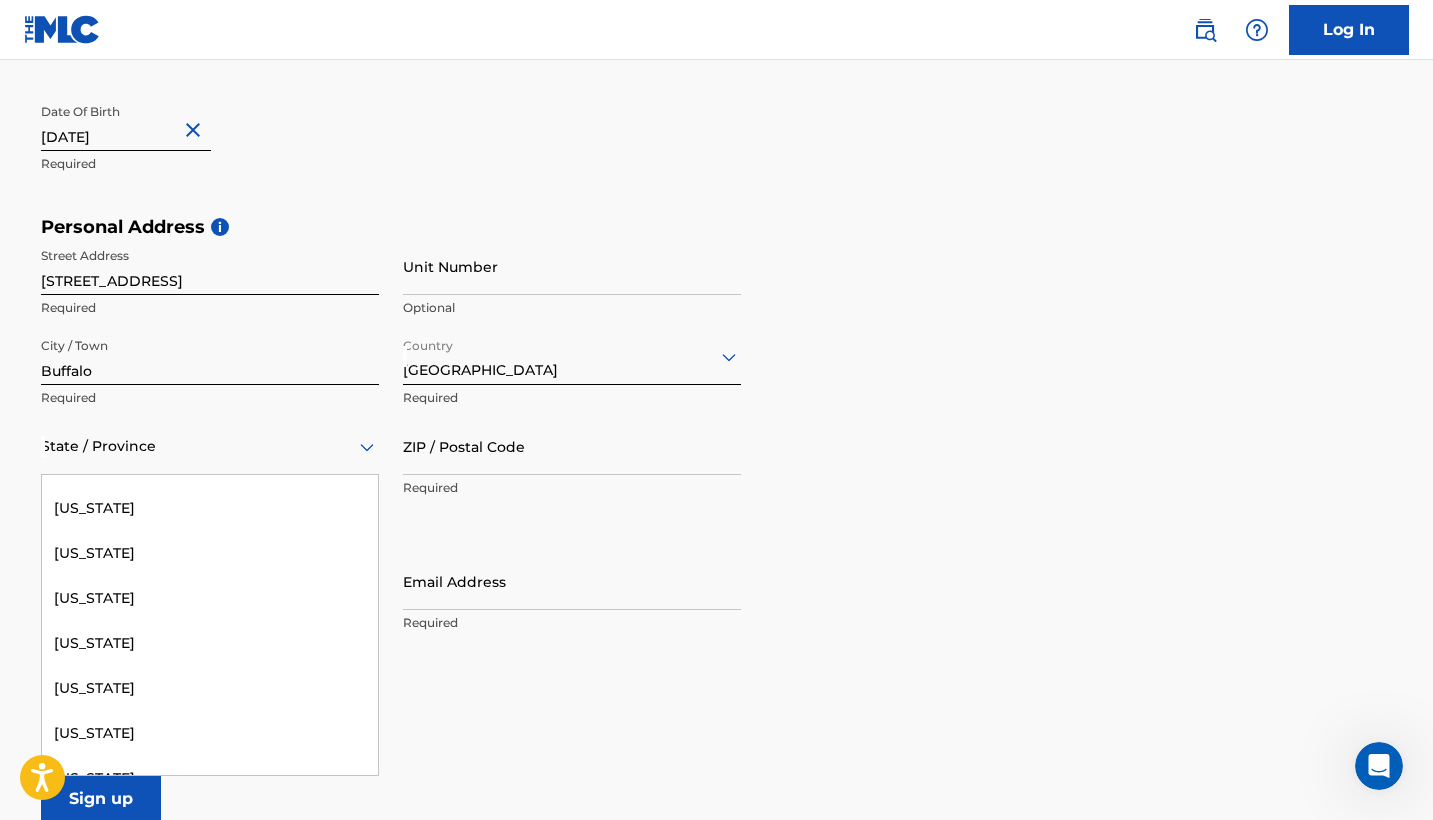 scroll, scrollTop: 1370, scrollLeft: 0, axis: vertical 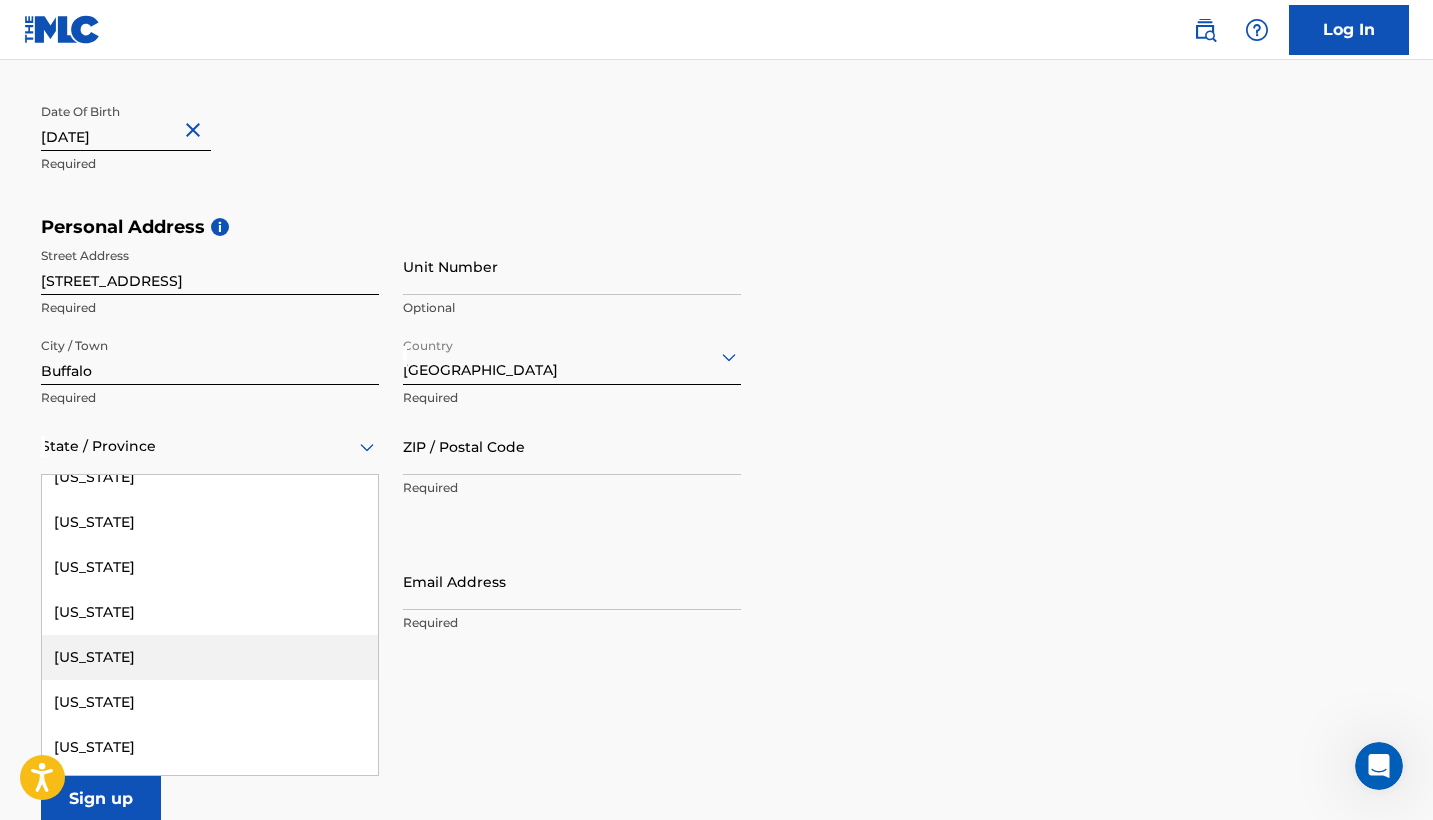 click on "[US_STATE]" at bounding box center [210, 657] 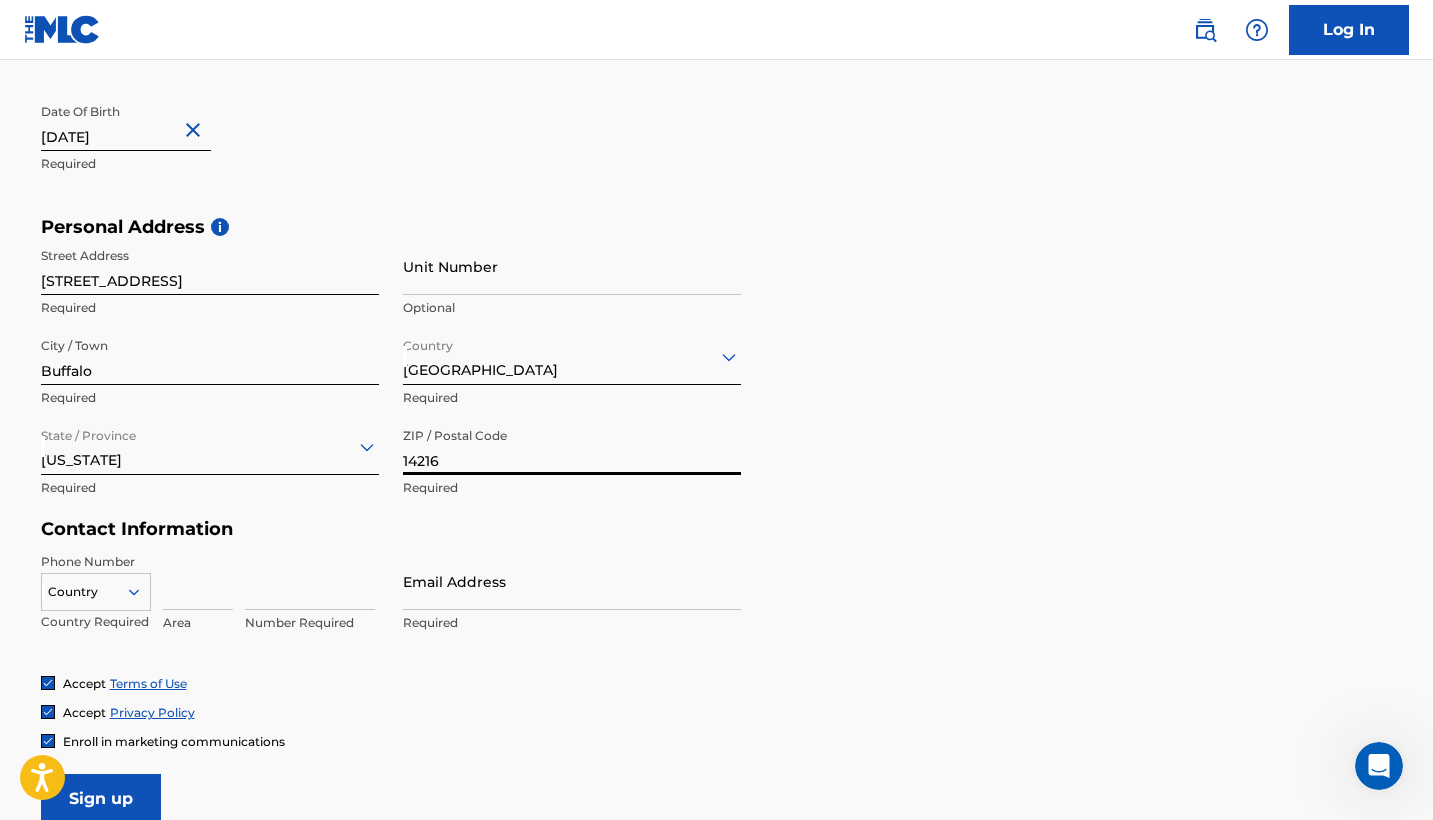 type on "14216" 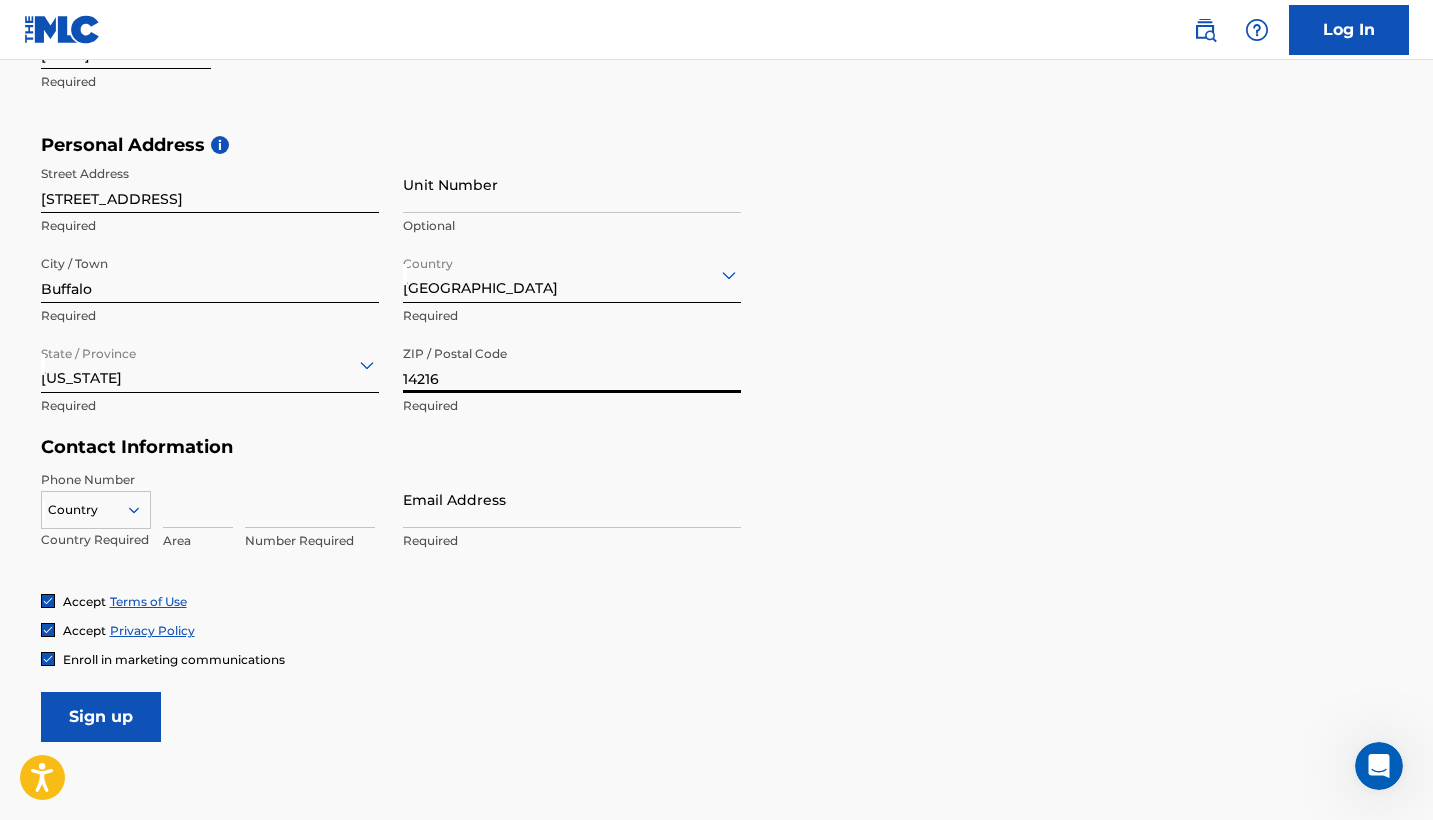 click on "Country" at bounding box center [96, 506] 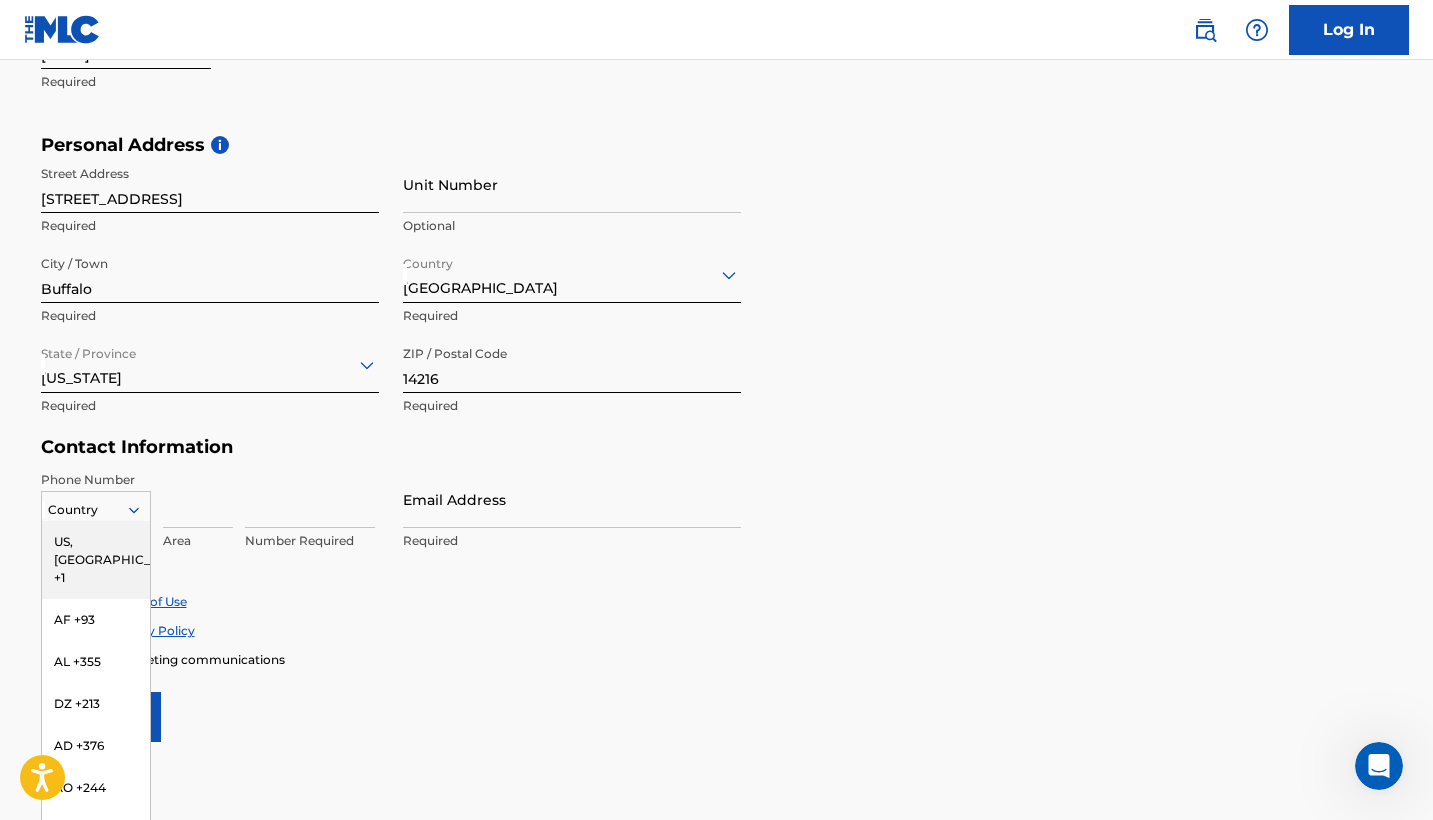click on "US, [GEOGRAPHIC_DATA] +1" at bounding box center [96, 560] 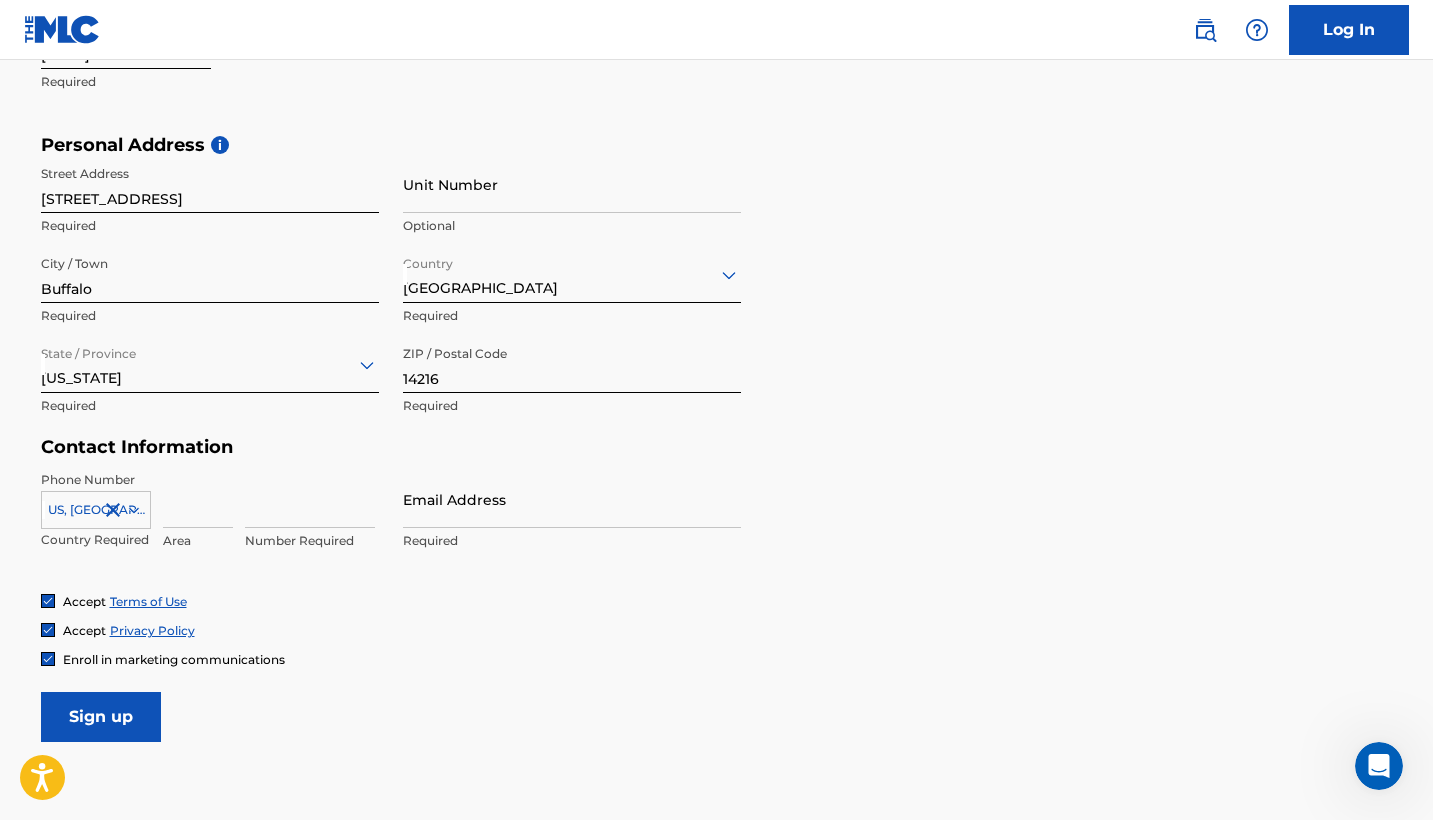 click at bounding box center [198, 499] 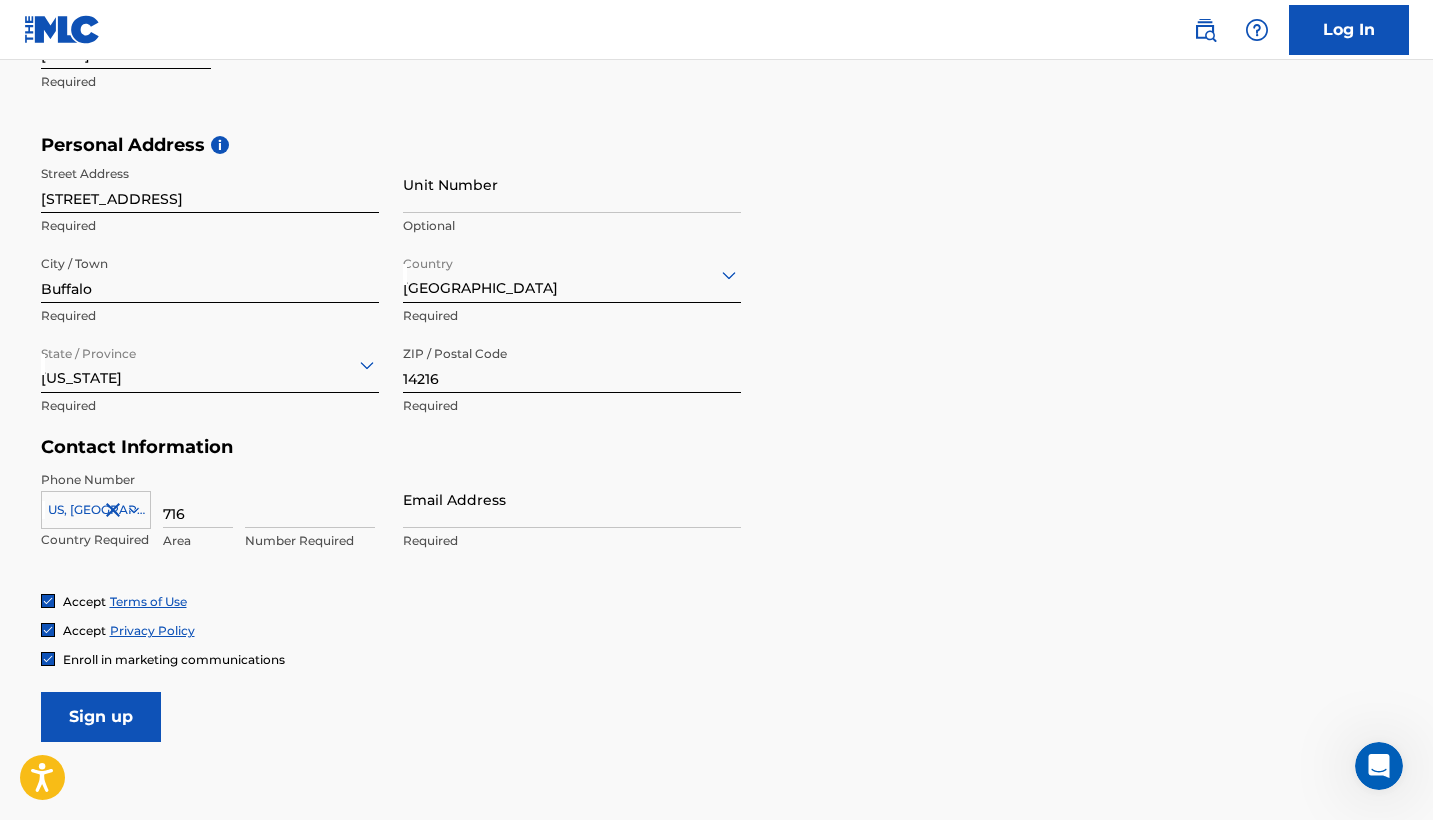 type on "716" 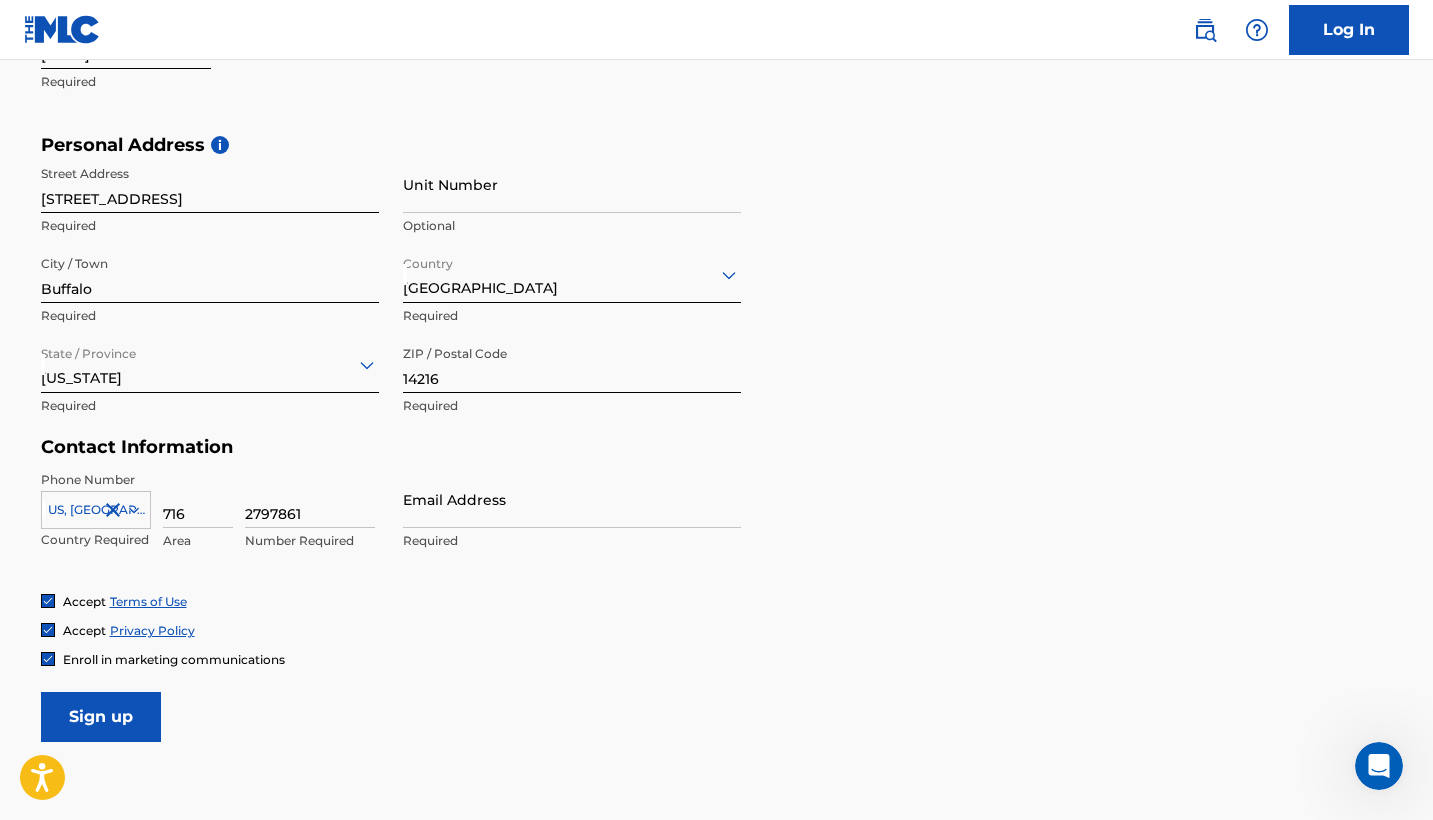 type on "2797861" 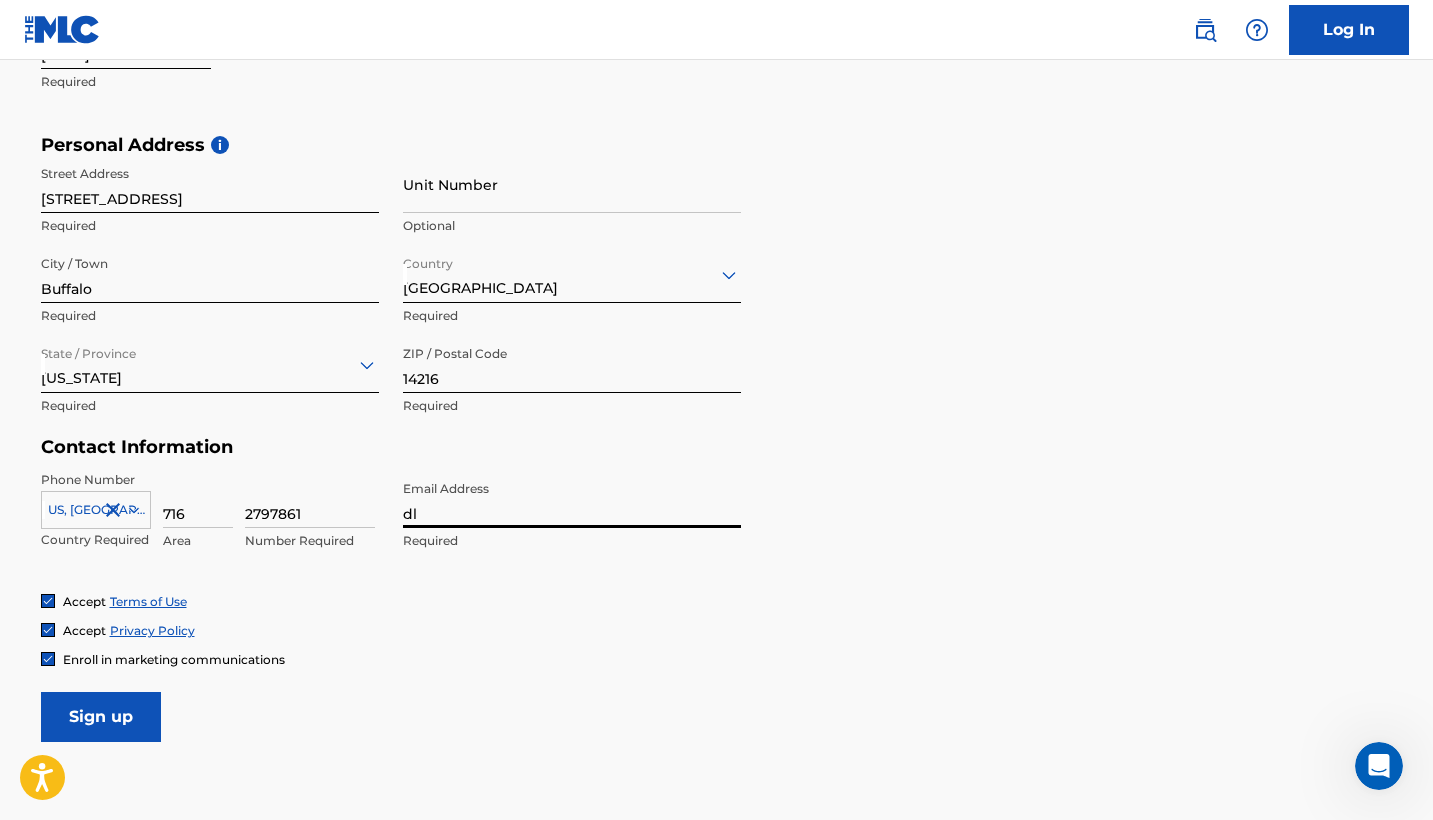 type on "d" 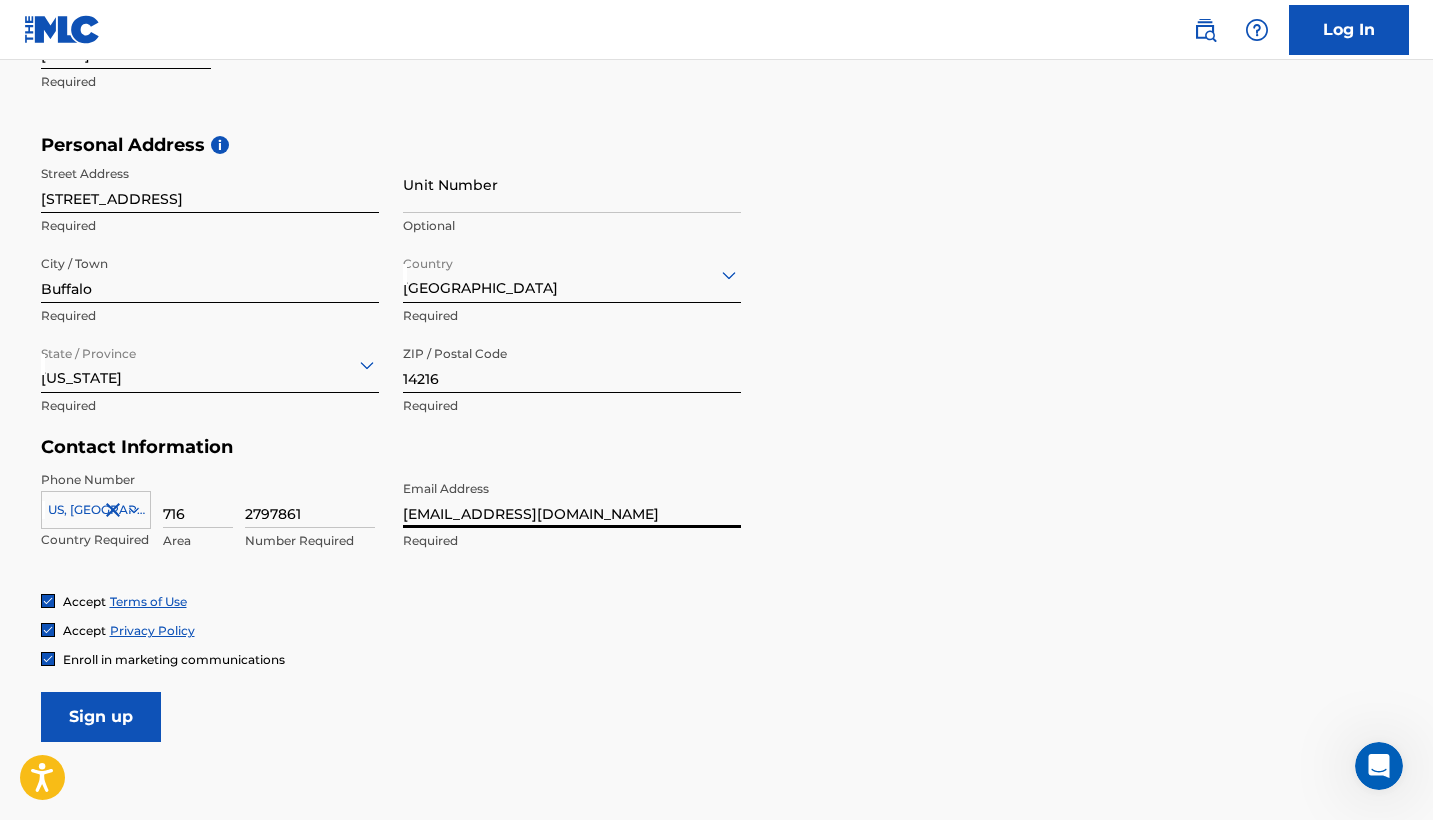 type on "[EMAIL_ADDRESS][DOMAIN_NAME]" 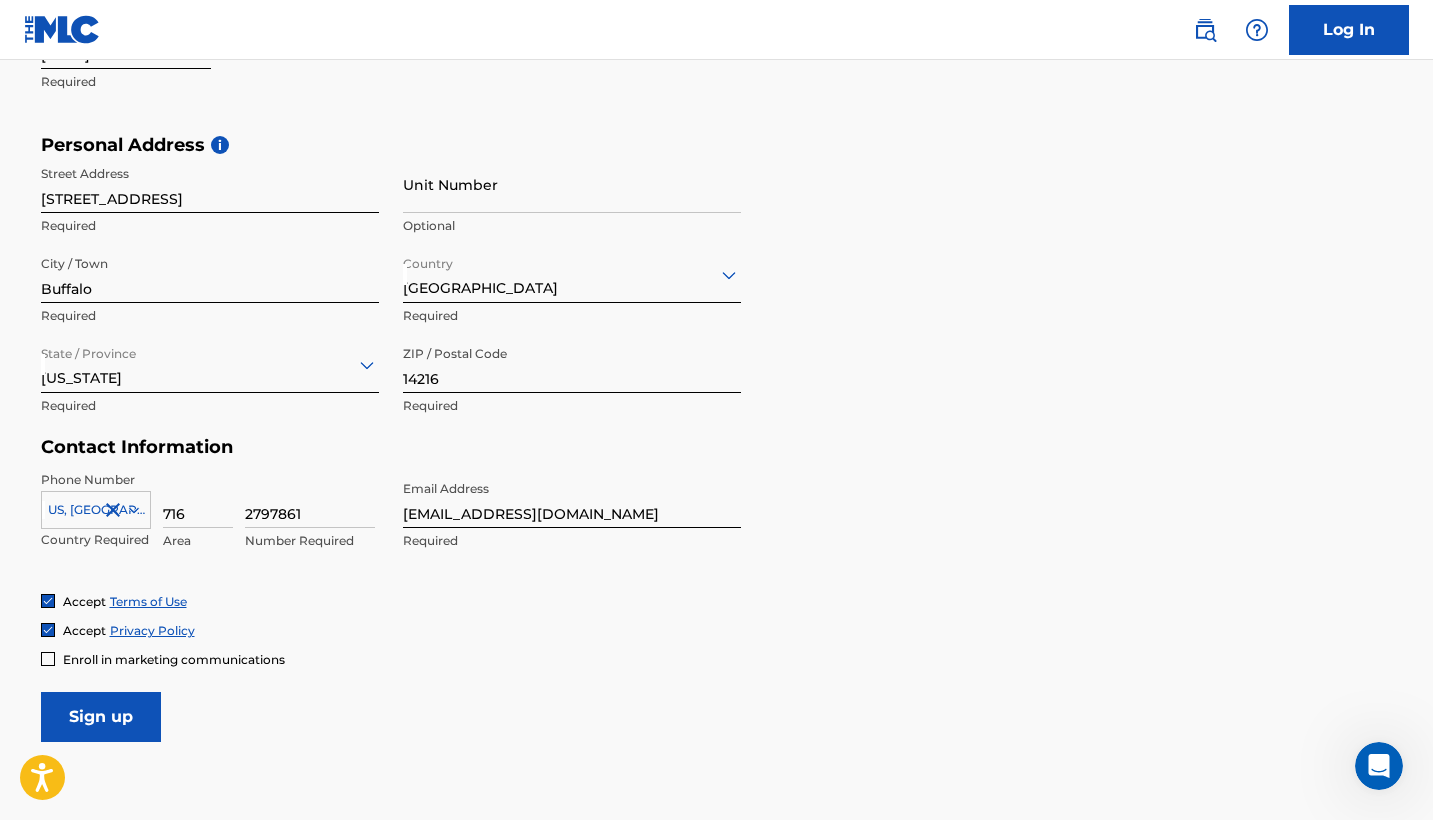 click on "Sign up" at bounding box center [101, 717] 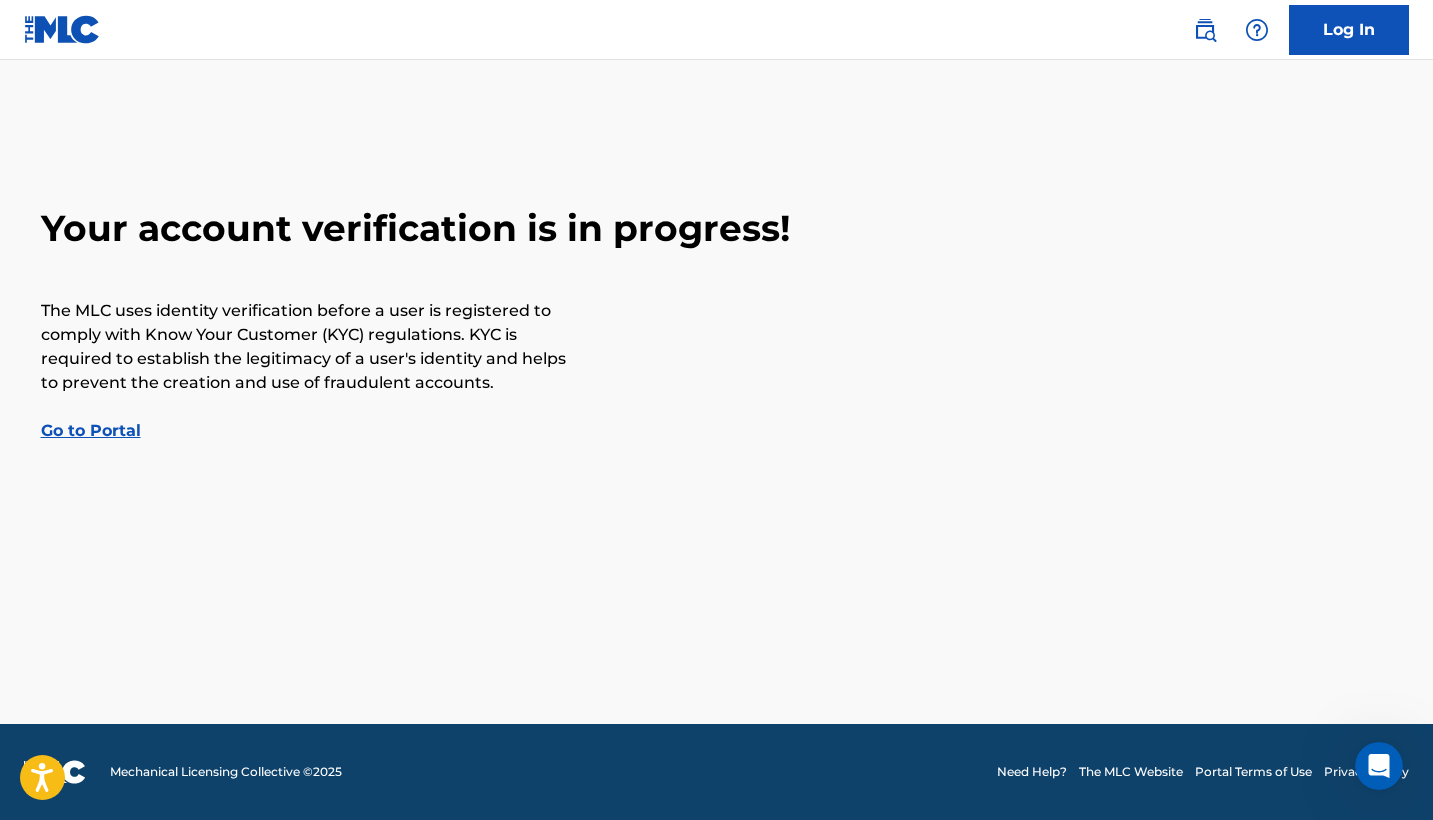 scroll, scrollTop: 0, scrollLeft: 0, axis: both 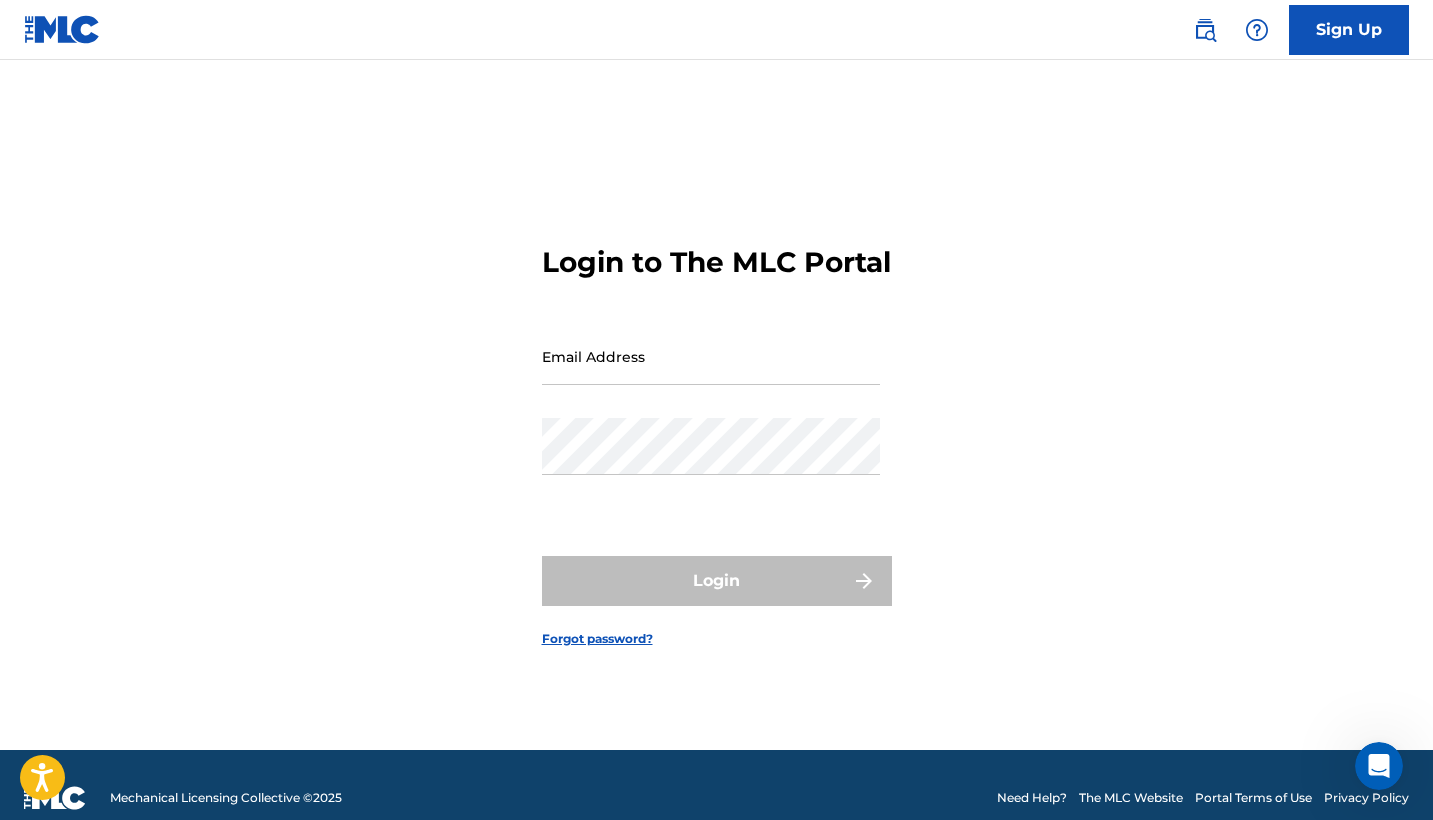 click on "Sign Up" at bounding box center [1349, 30] 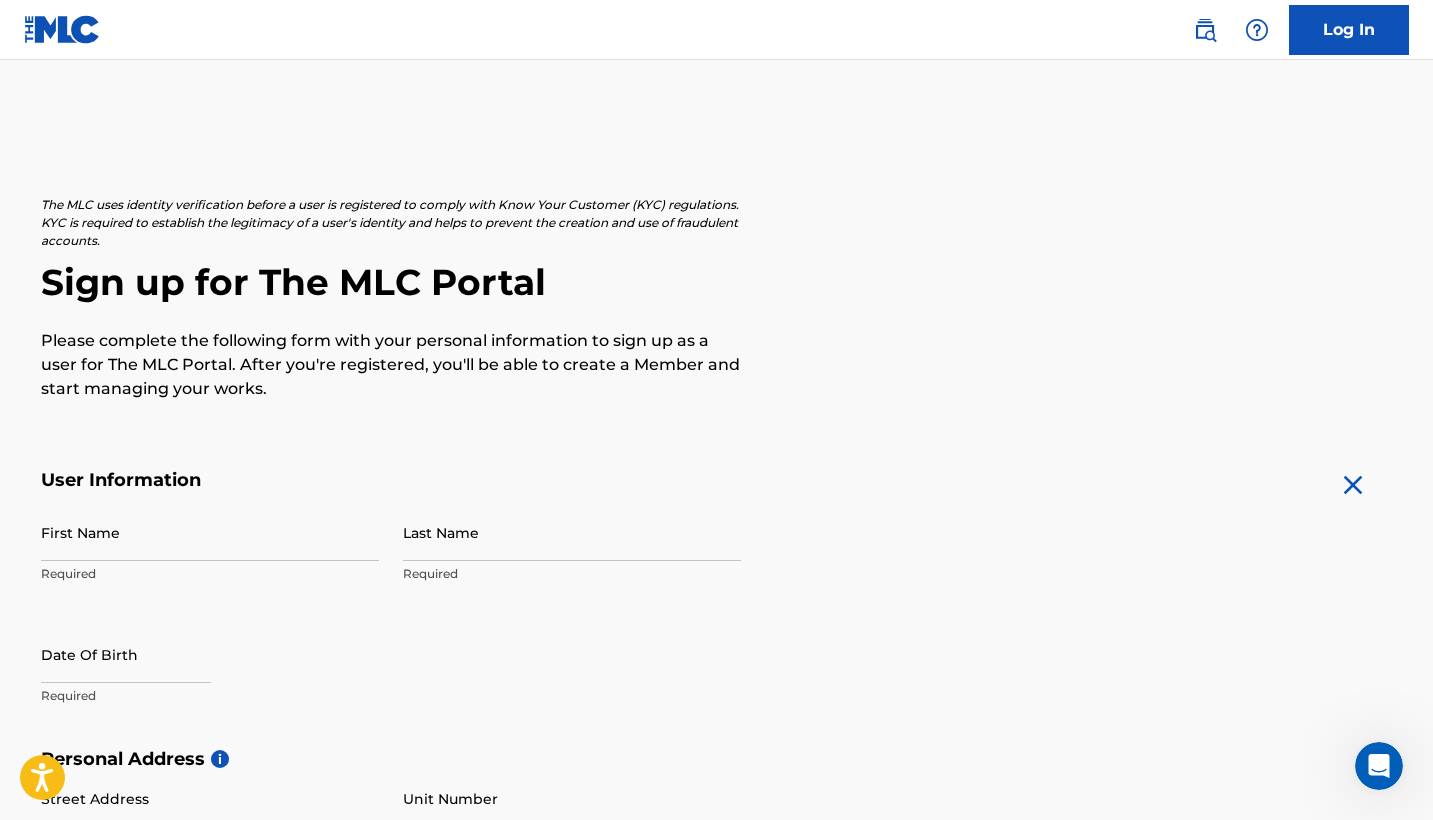 scroll, scrollTop: 0, scrollLeft: 0, axis: both 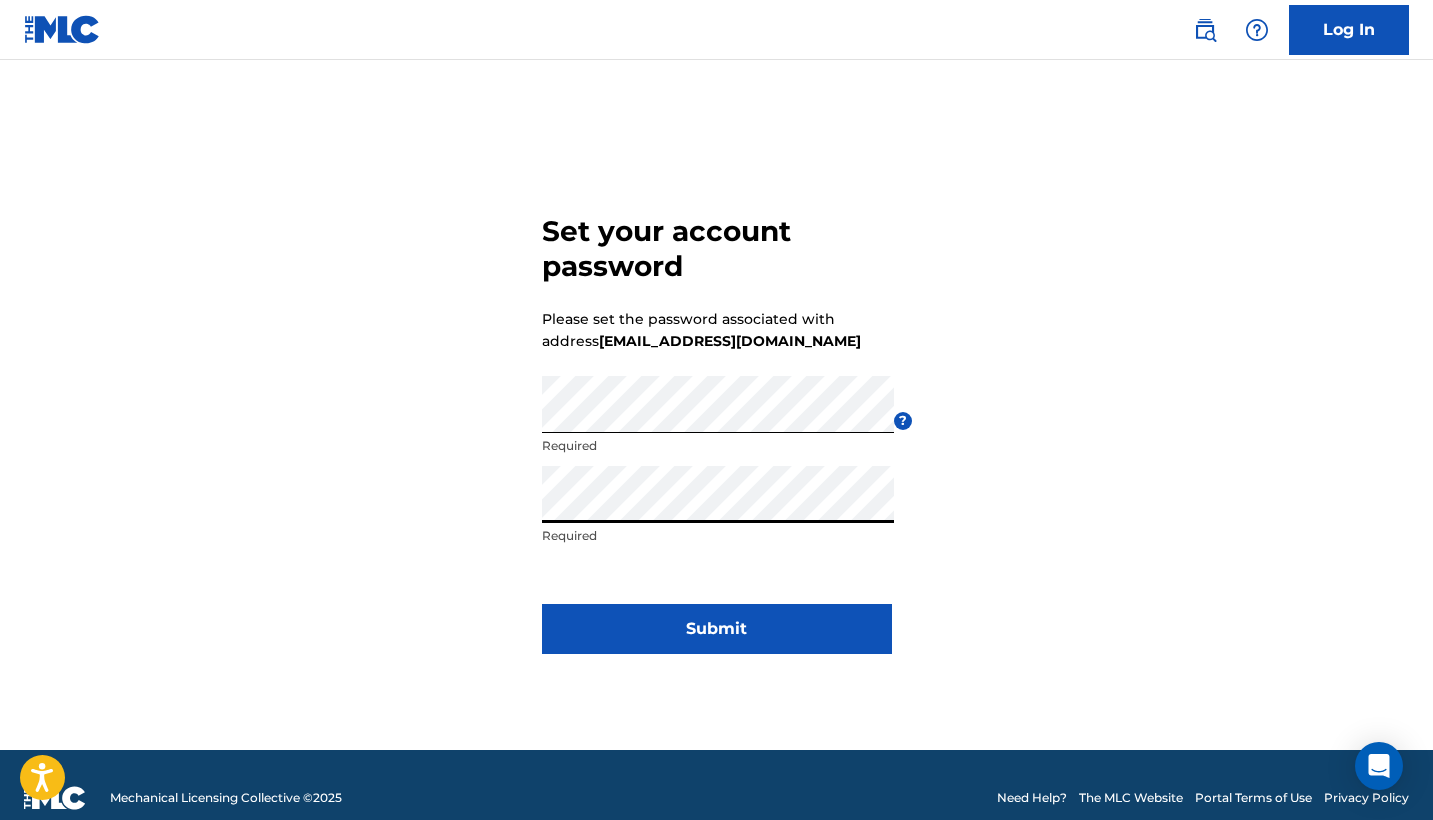 click on "Submit" at bounding box center (717, 629) 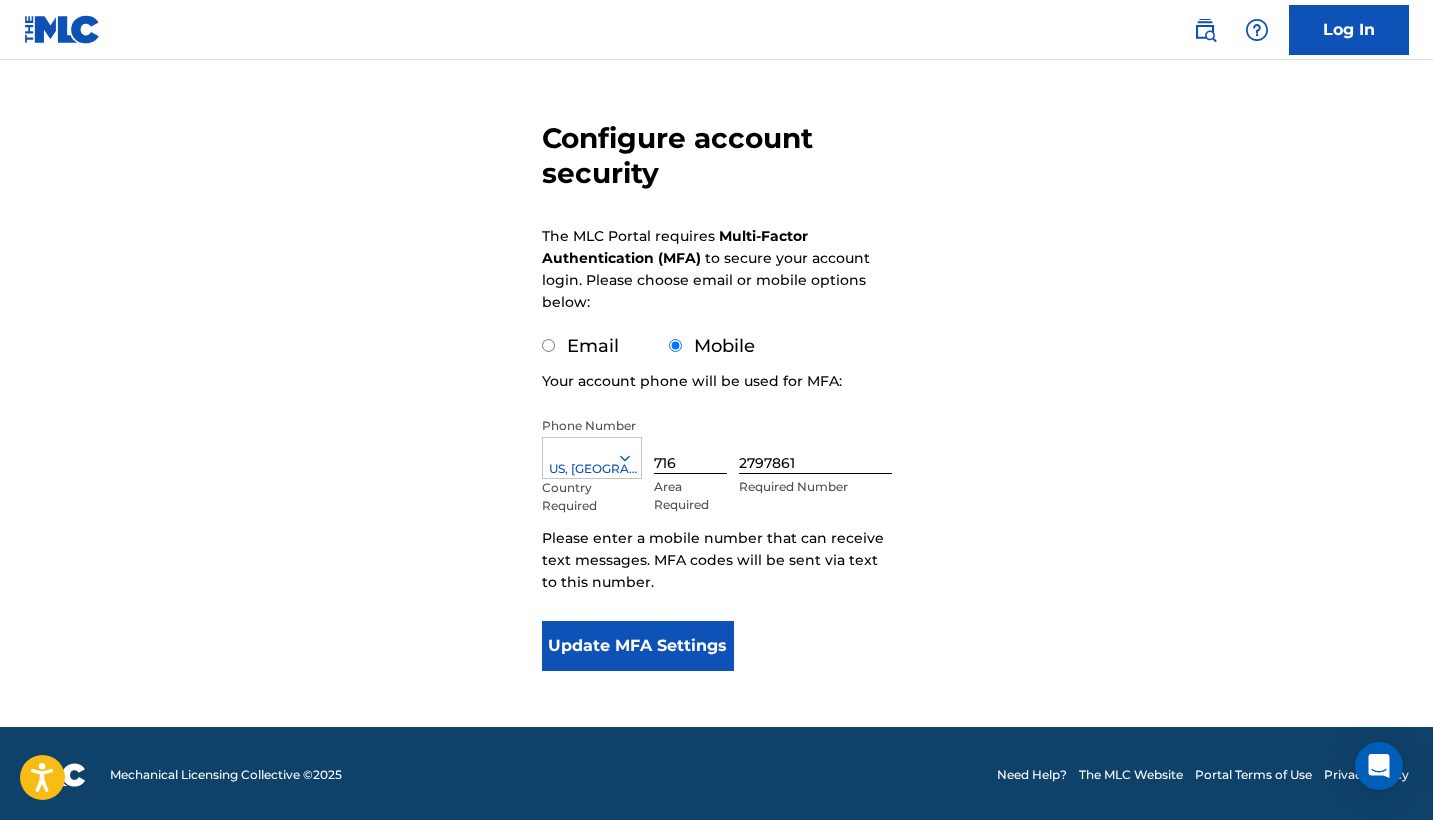 scroll, scrollTop: 143, scrollLeft: 0, axis: vertical 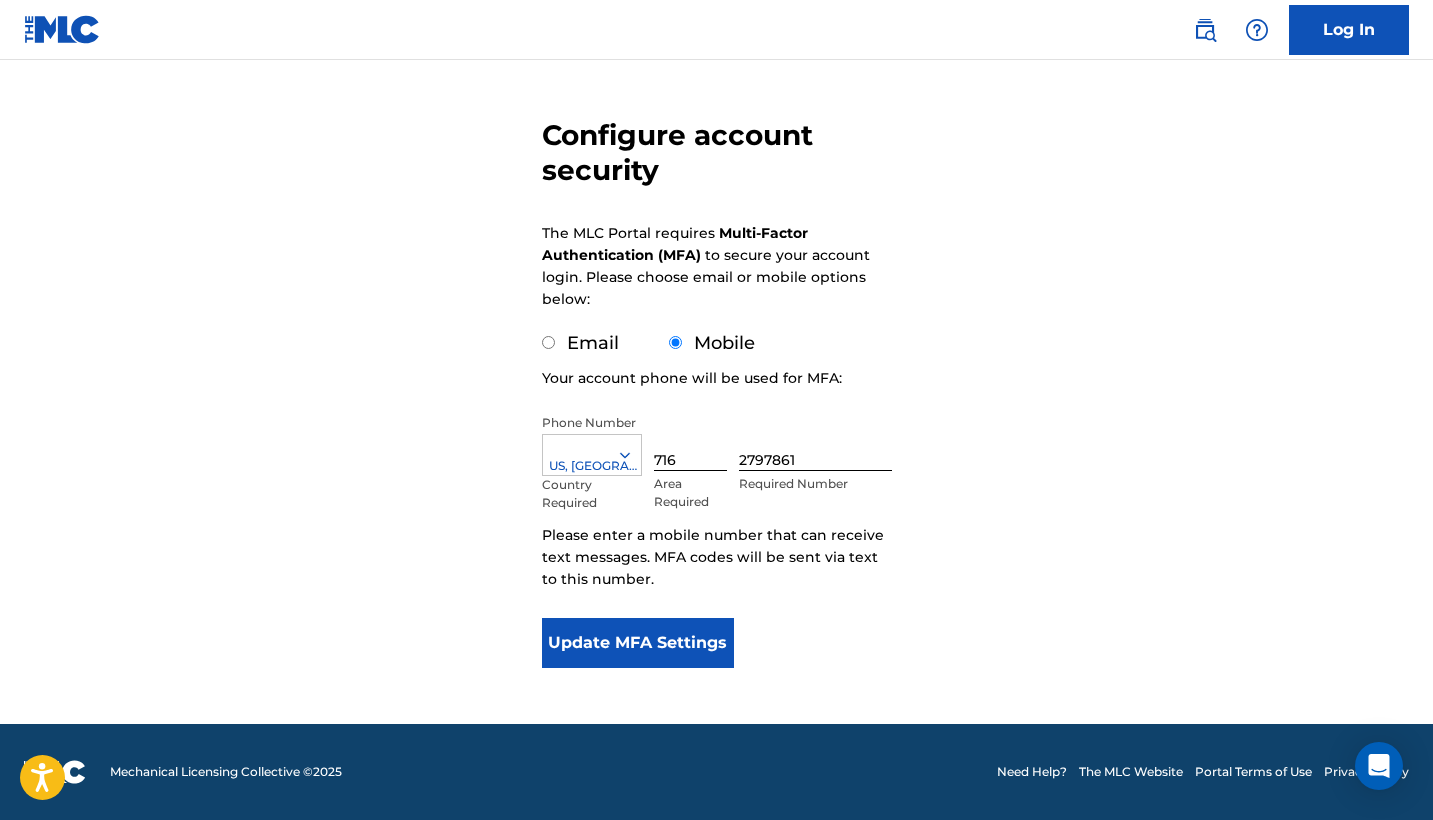 click on "Update MFA Settings" at bounding box center [638, 643] 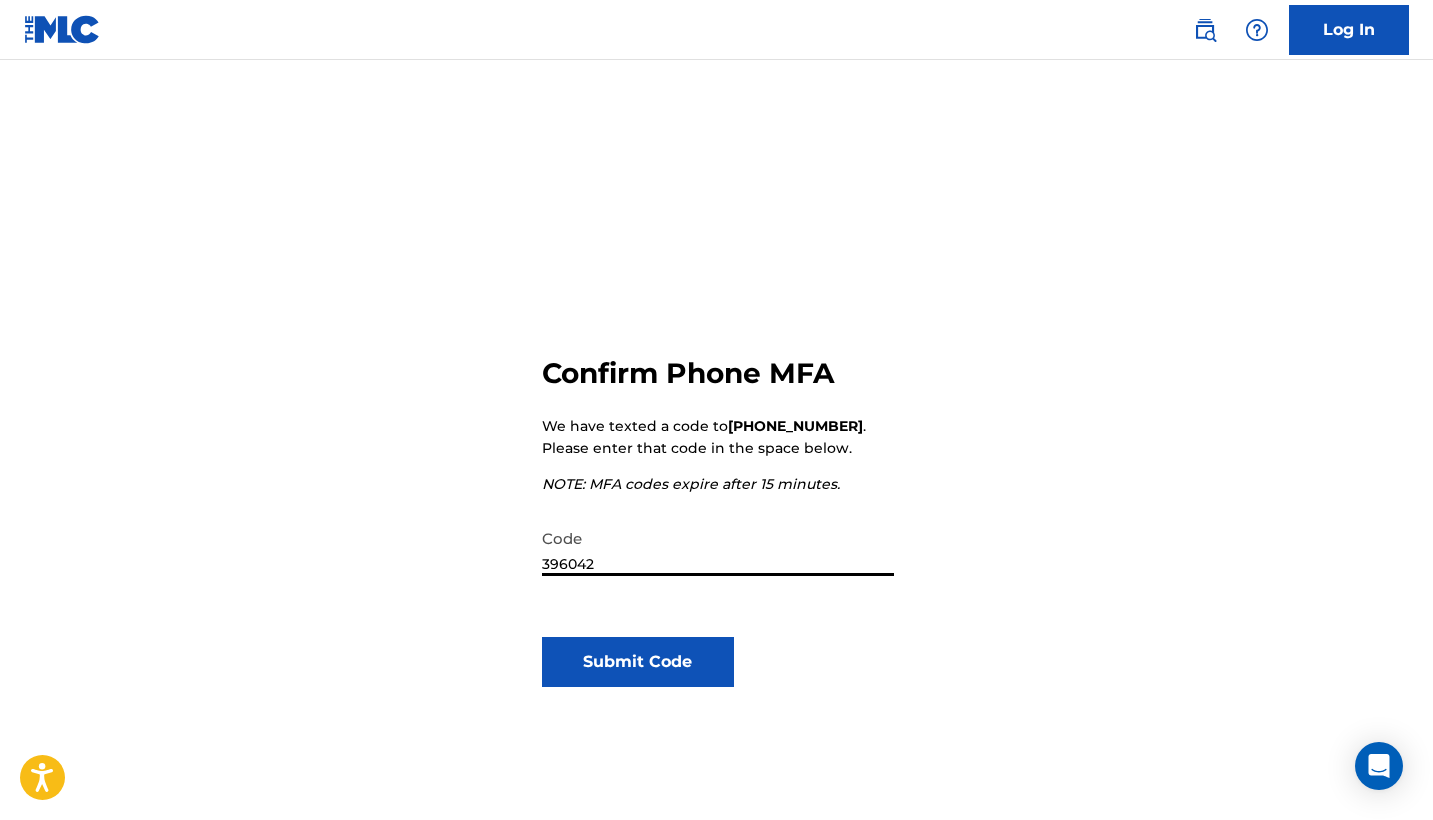 type on "396042" 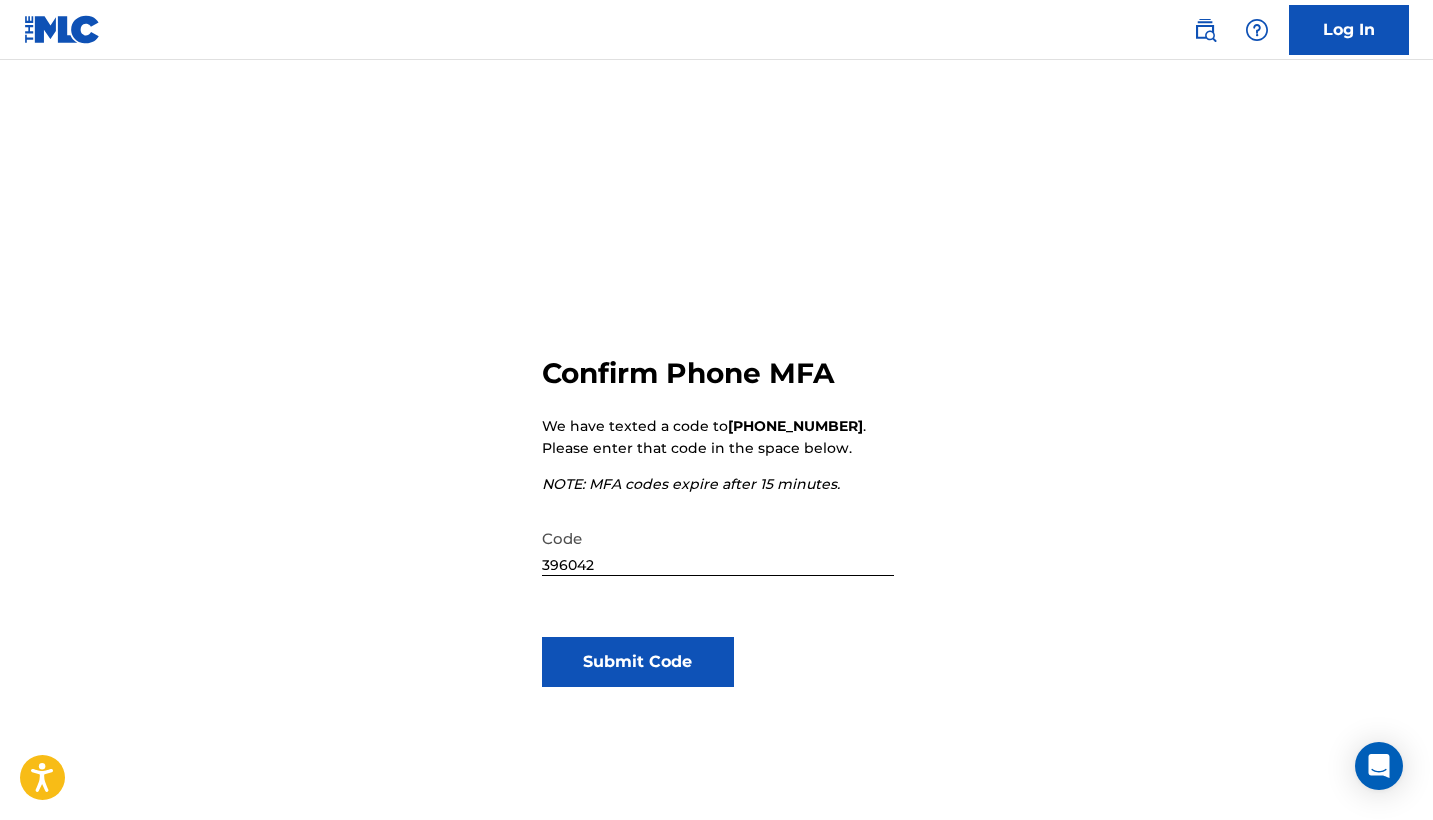 click on "Submit Code" at bounding box center (638, 662) 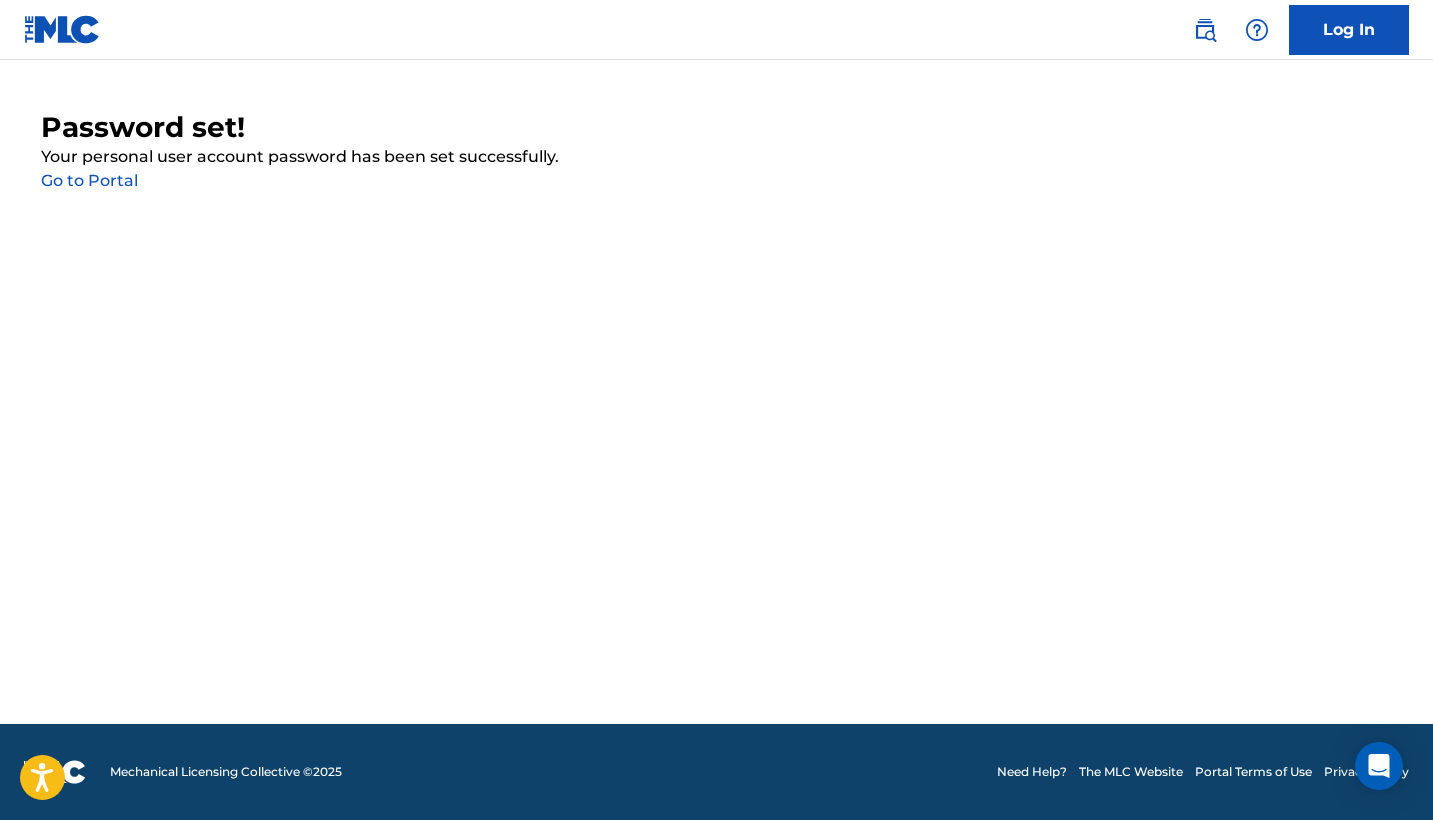 click on "Go to Portal" at bounding box center [89, 180] 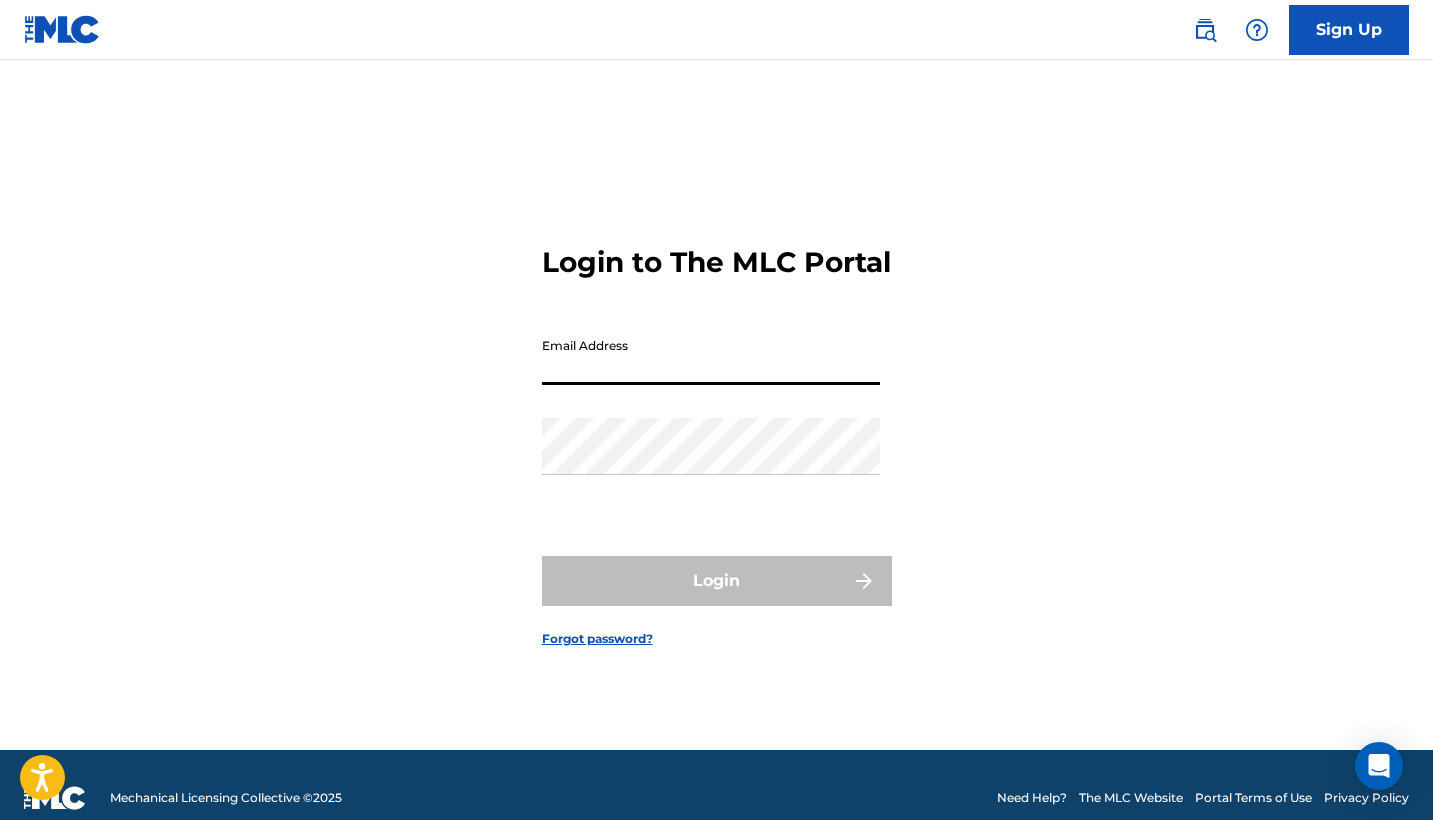 type on "[EMAIL_ADDRESS][DOMAIN_NAME]" 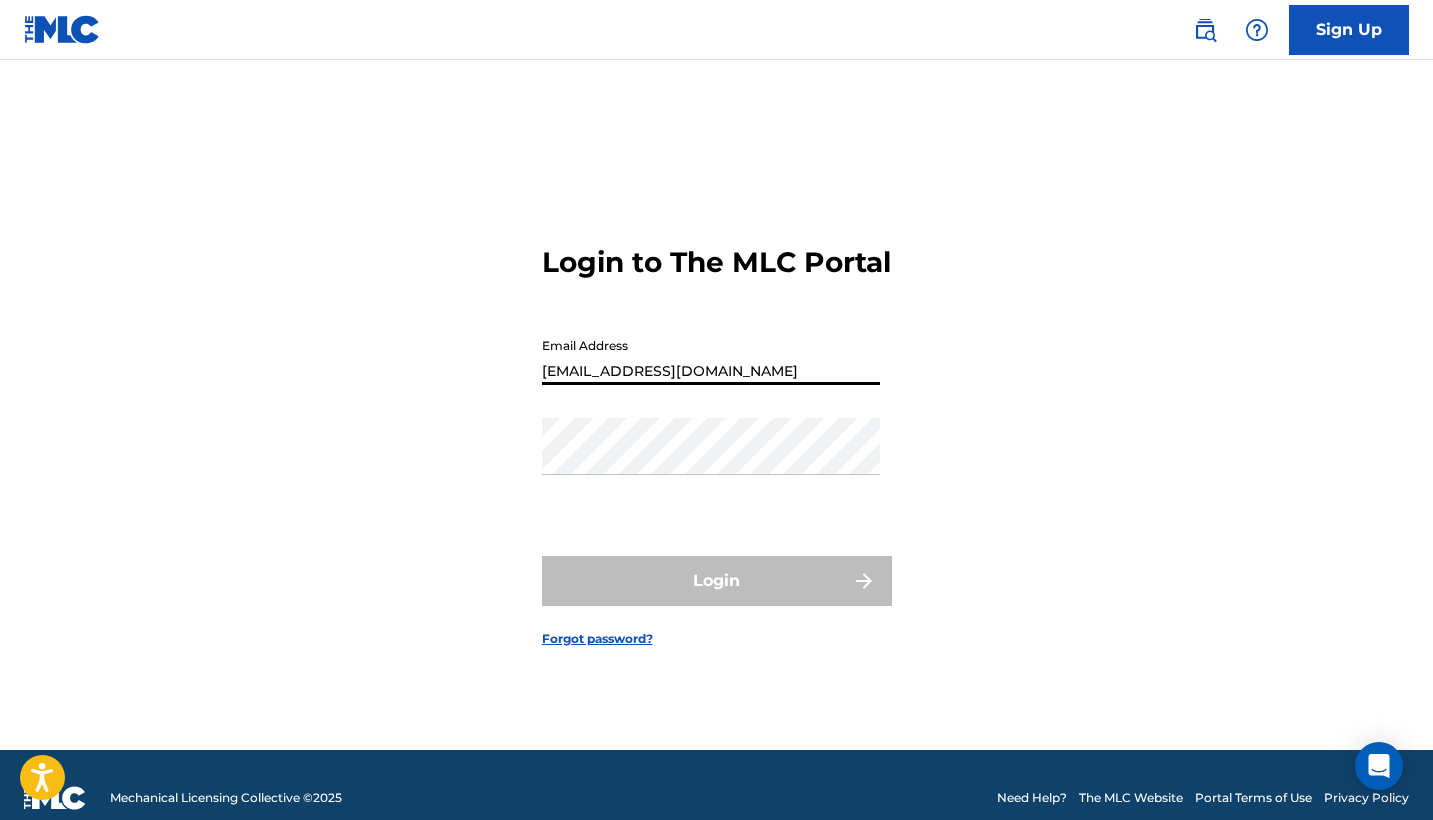 click on "Login" at bounding box center [717, 581] 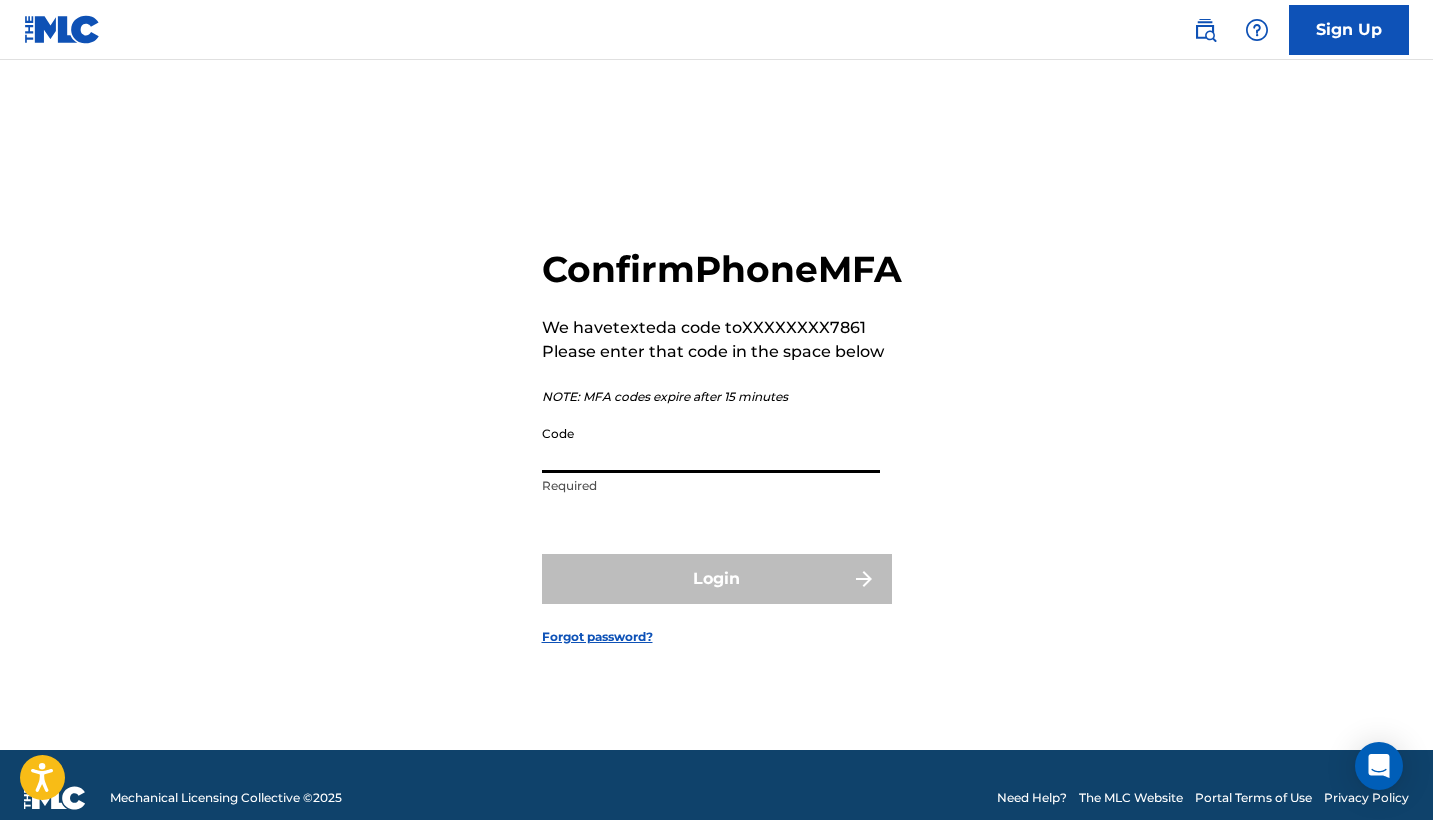 click on "Code" at bounding box center (711, 444) 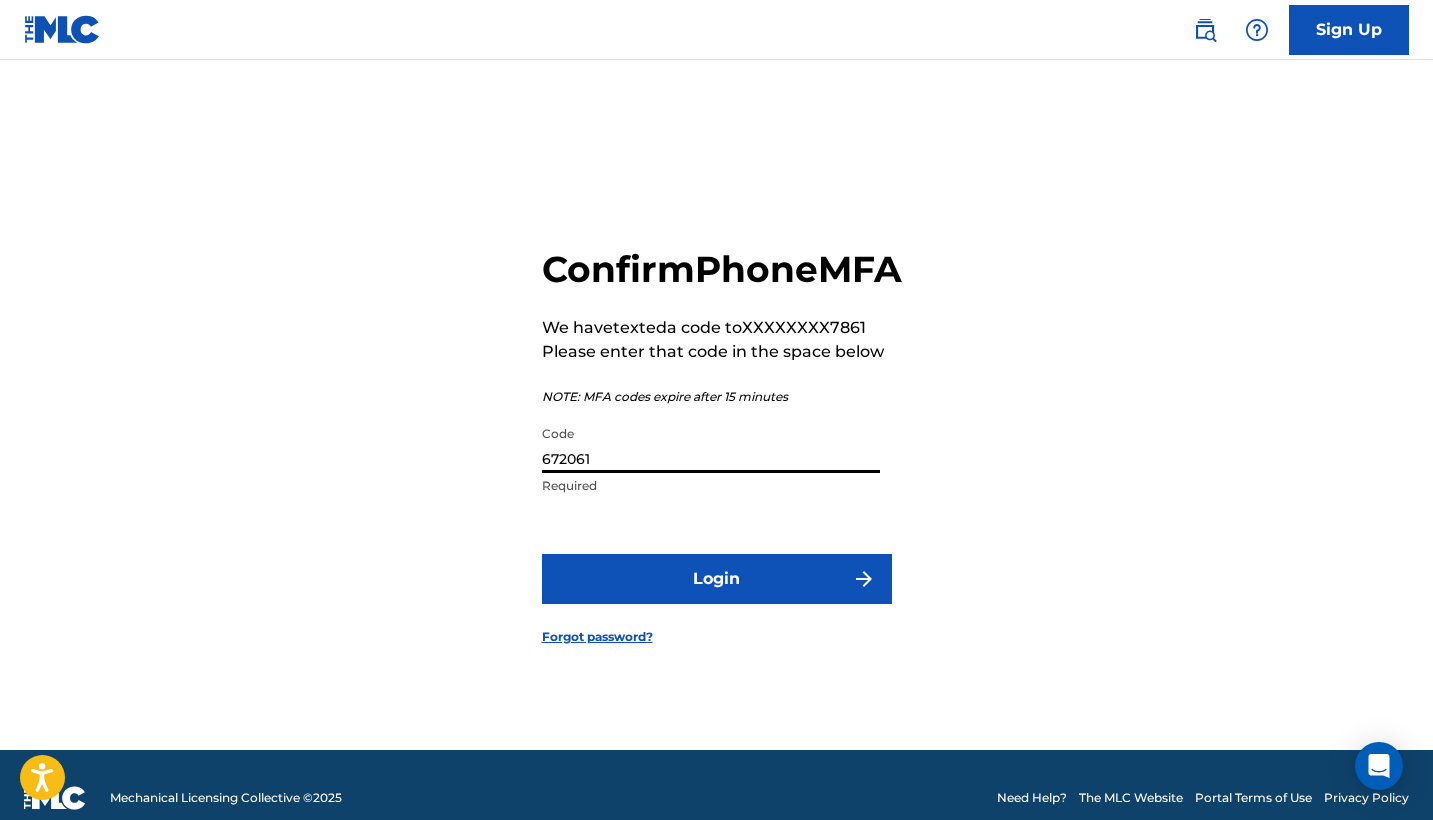 type on "672061" 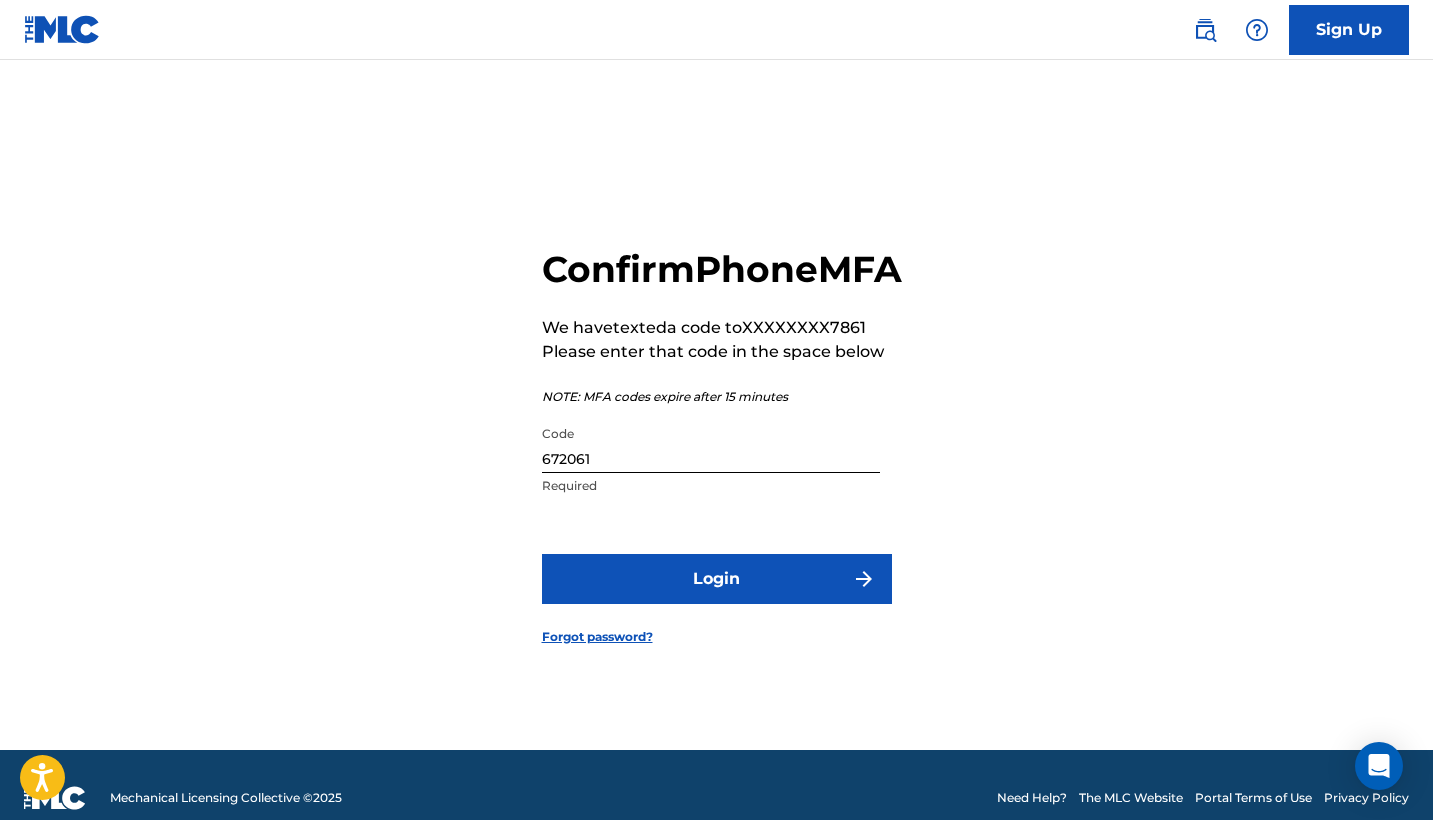 click on "Login" at bounding box center (717, 579) 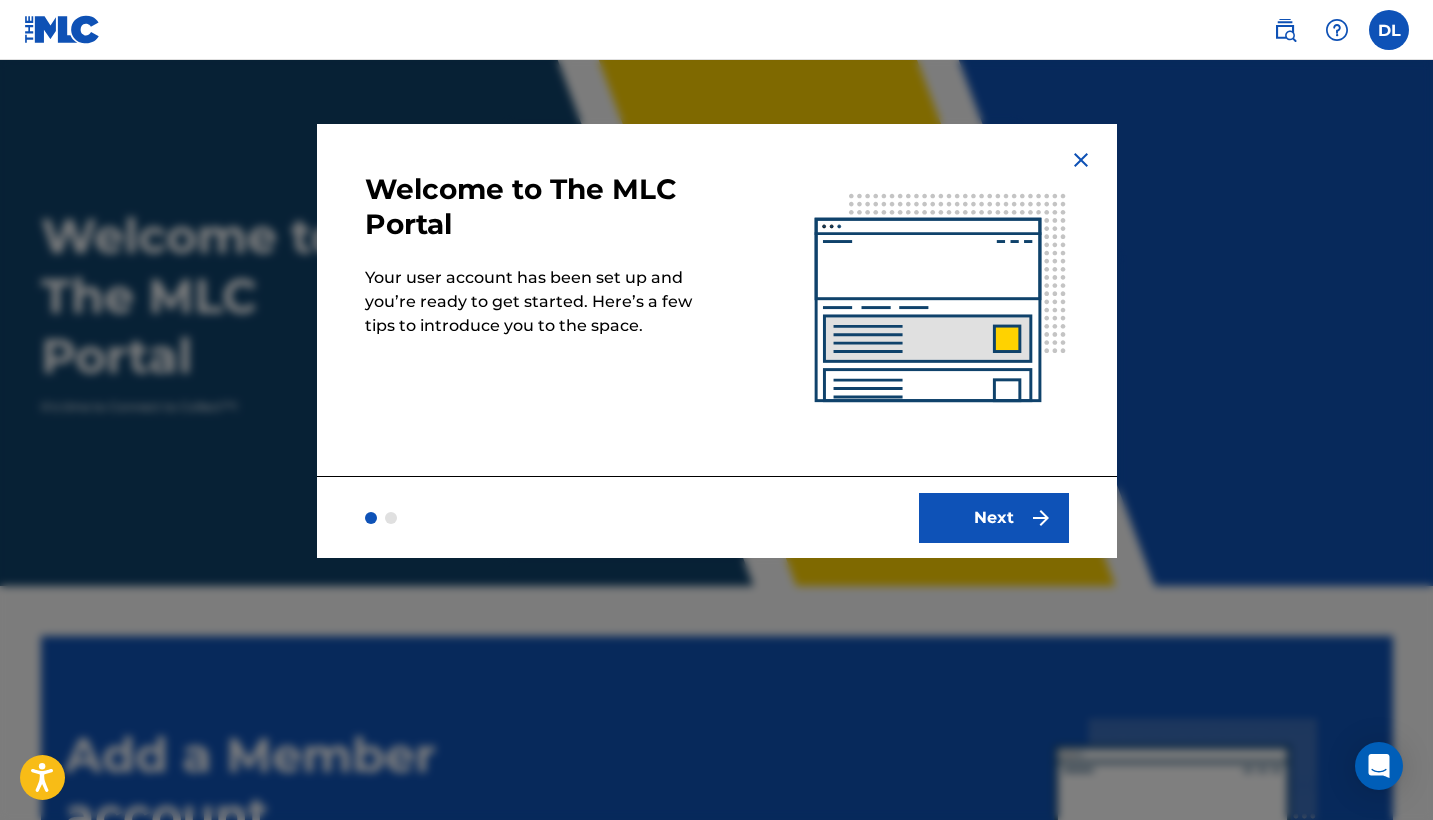 scroll, scrollTop: 0, scrollLeft: 0, axis: both 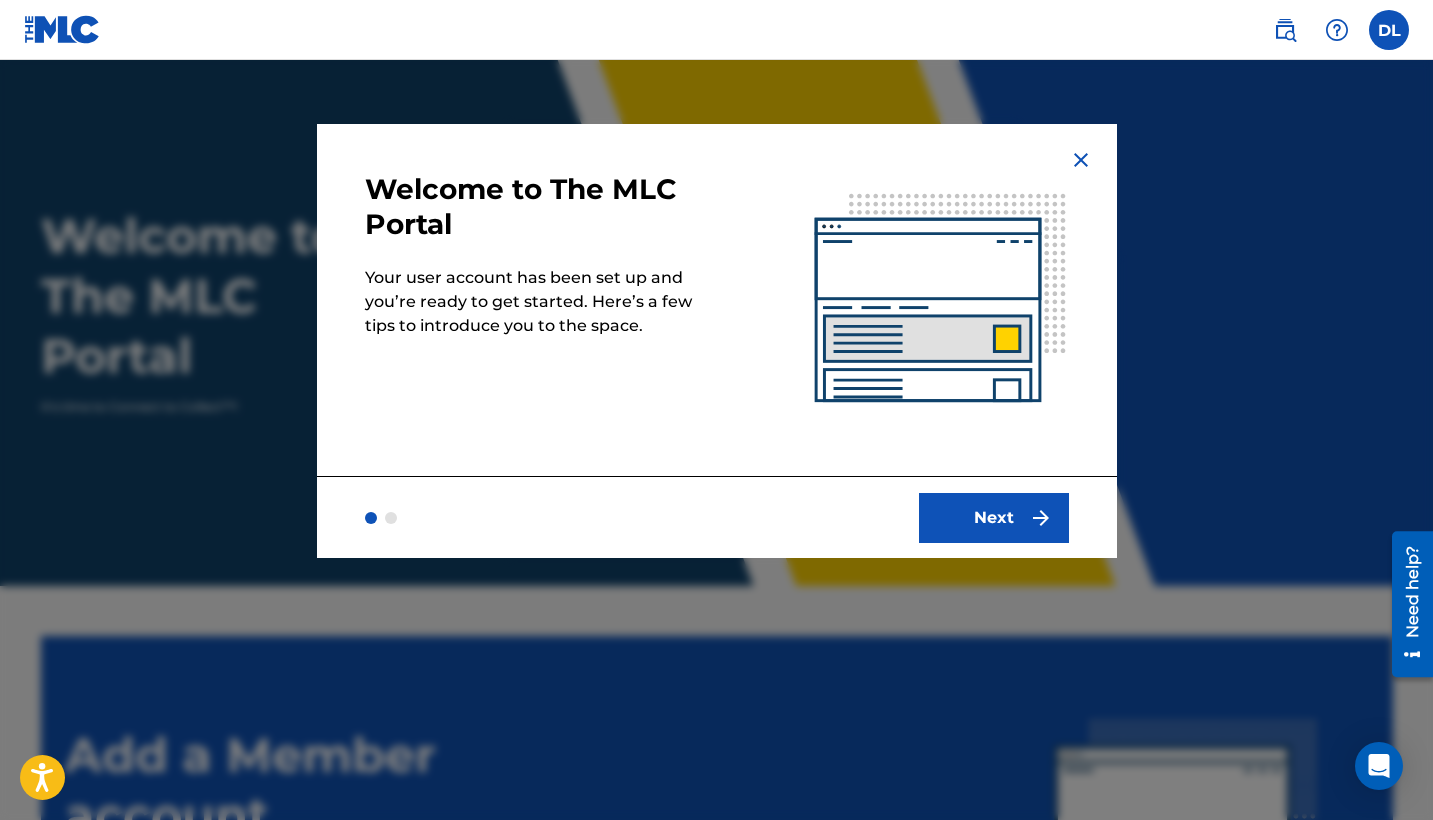 click on "Next" at bounding box center (994, 518) 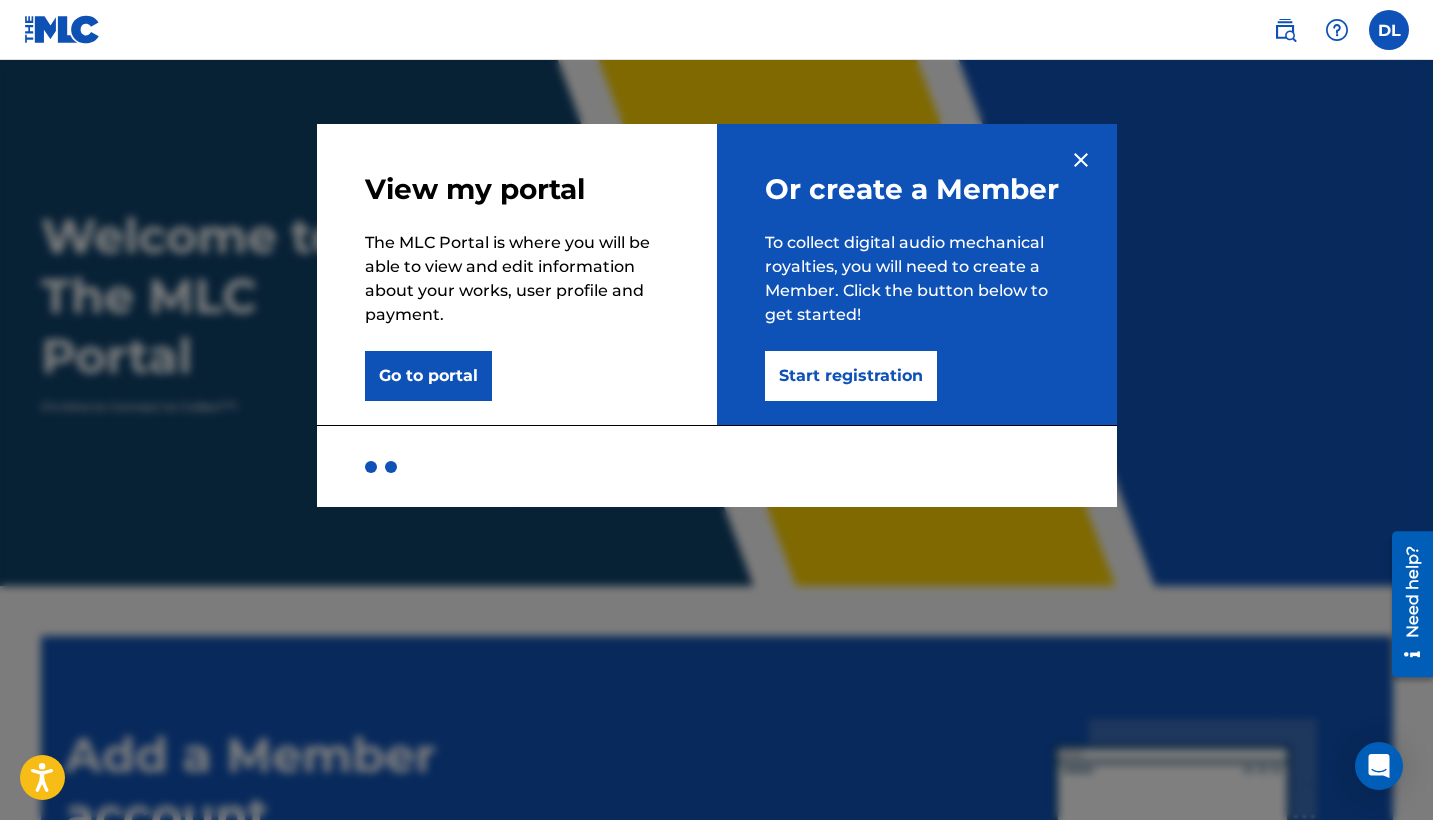click on "Start registration" at bounding box center [851, 376] 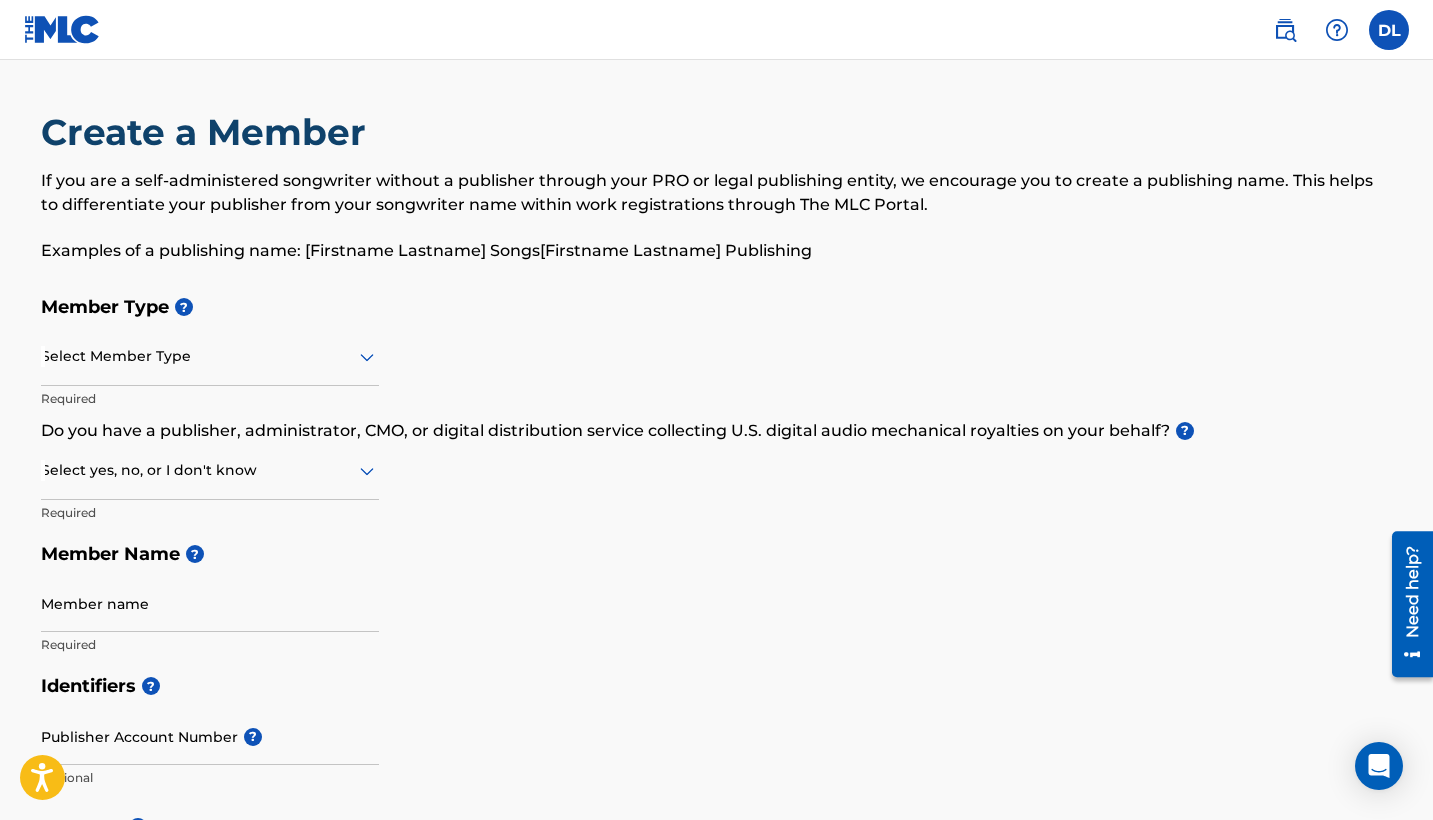 click at bounding box center (210, 356) 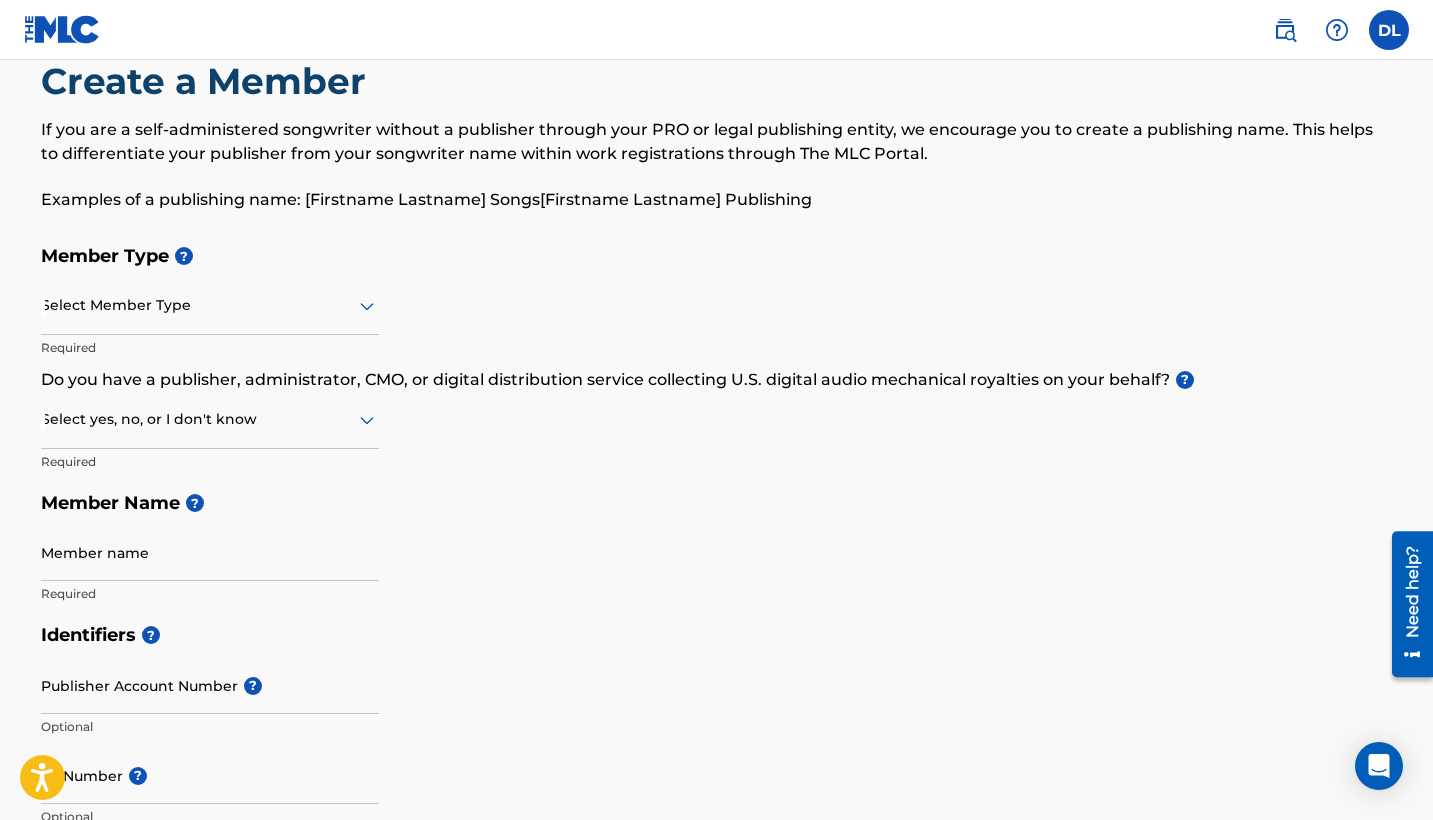 scroll, scrollTop: 66, scrollLeft: 0, axis: vertical 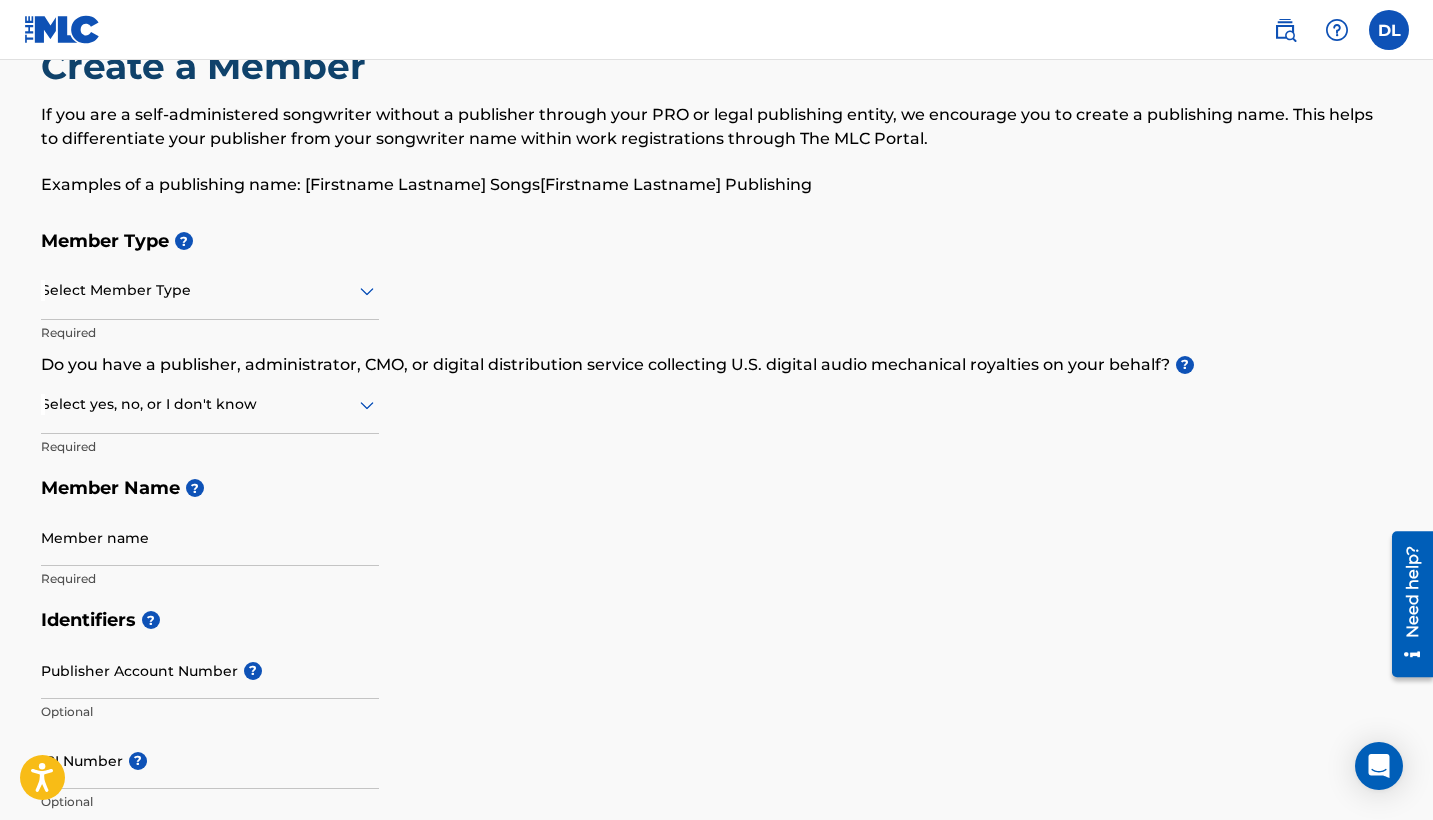 click 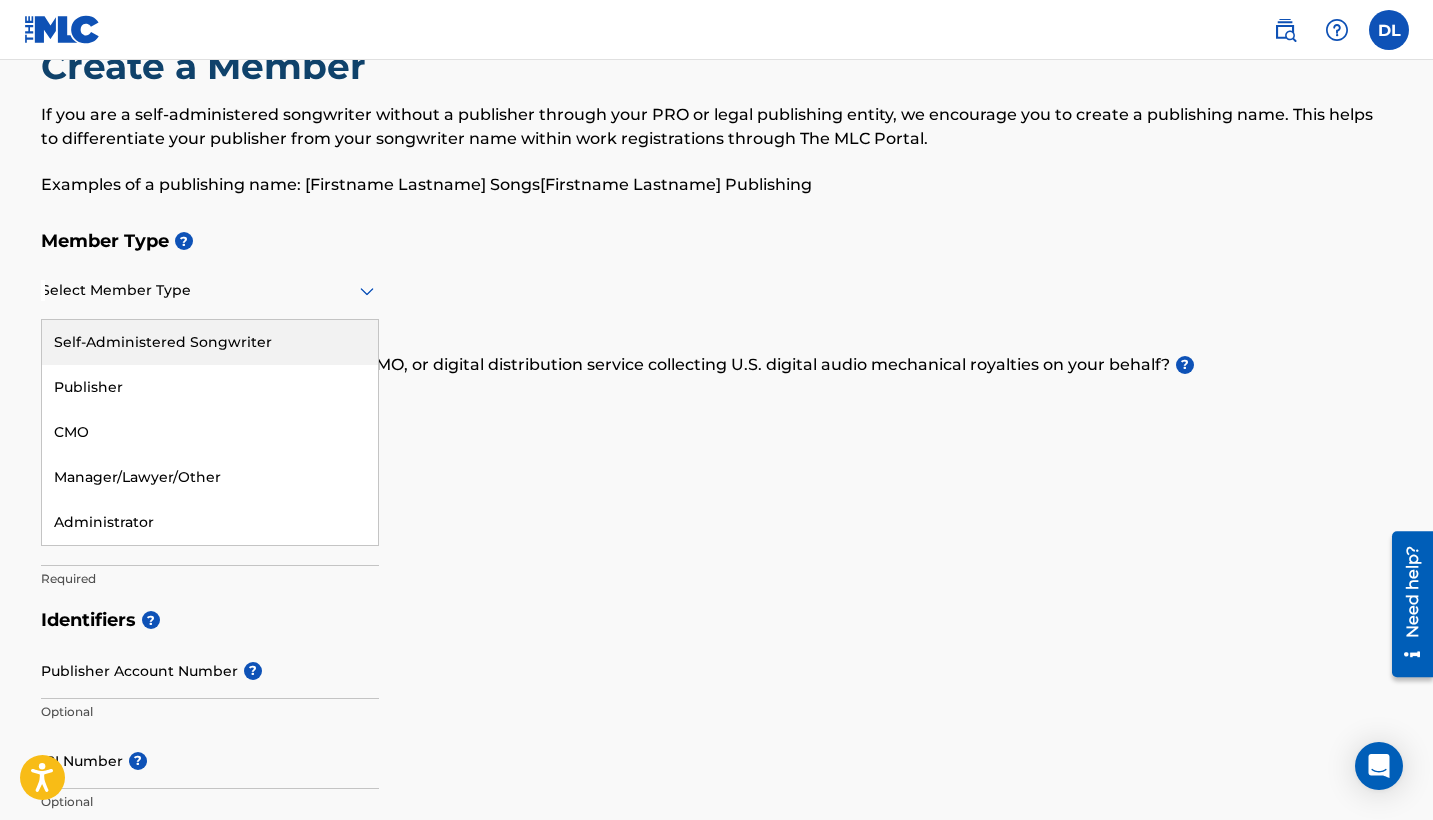 click on "Self-Administered Songwriter" at bounding box center [210, 342] 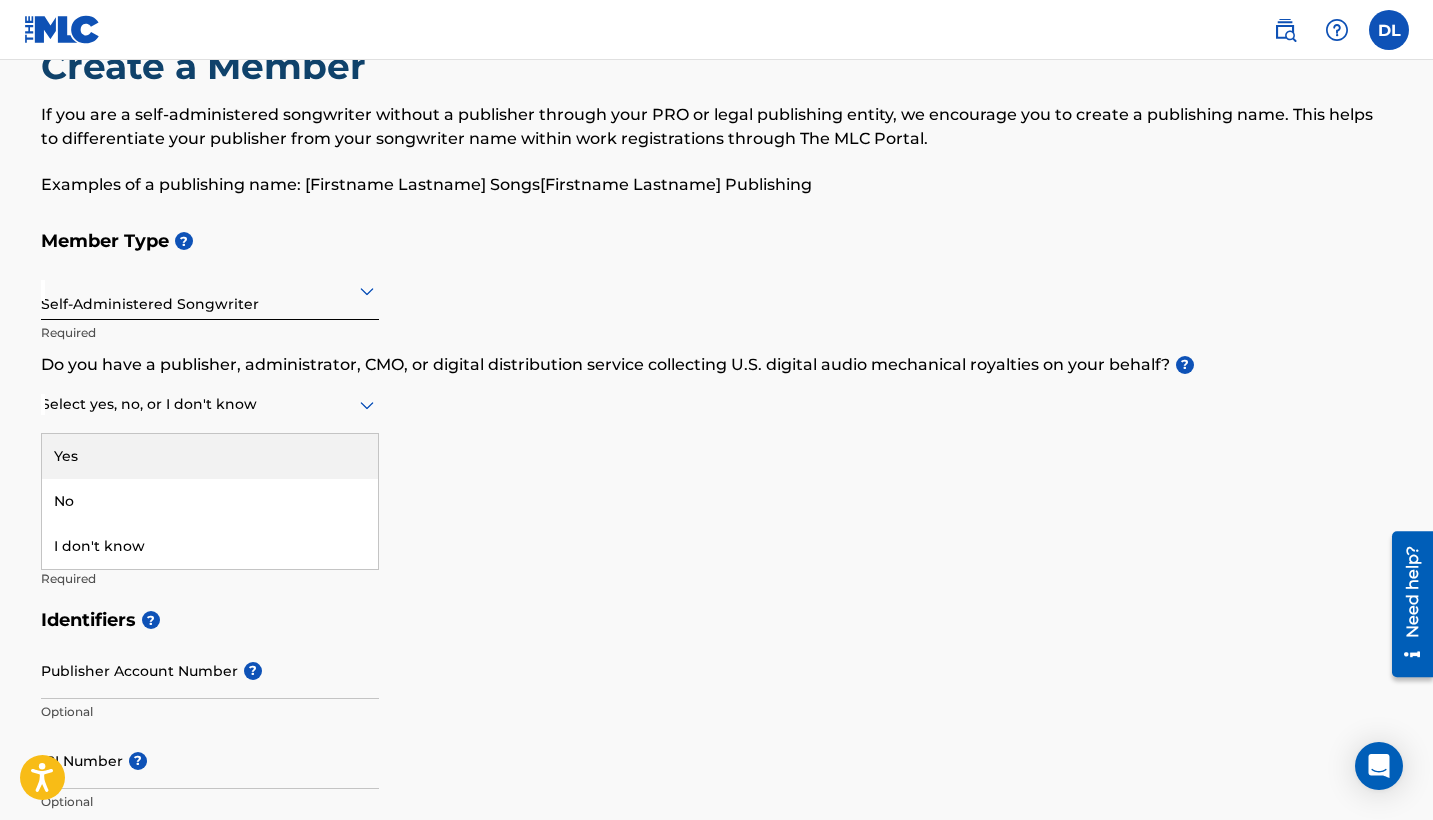 click 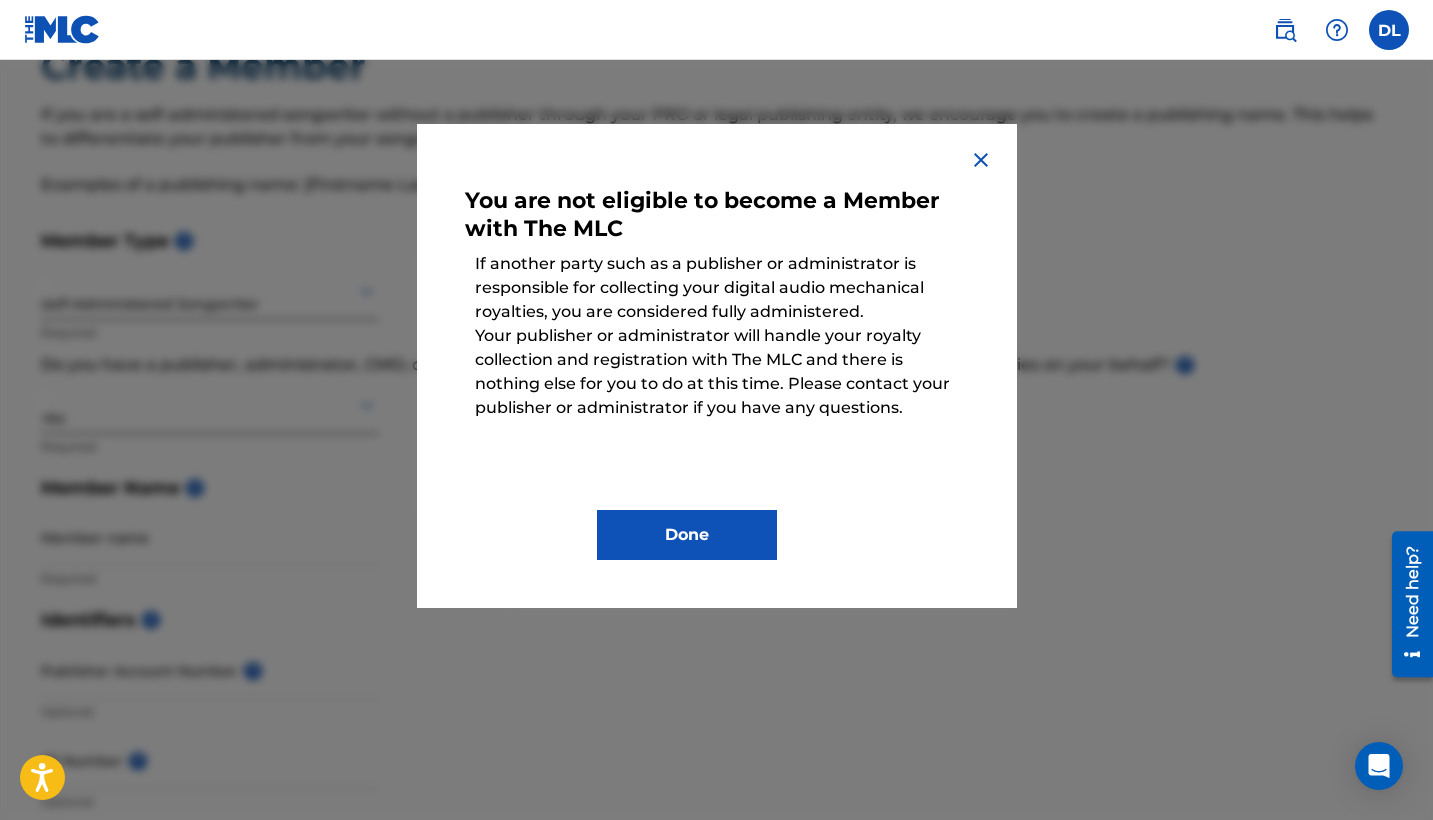 click at bounding box center [981, 160] 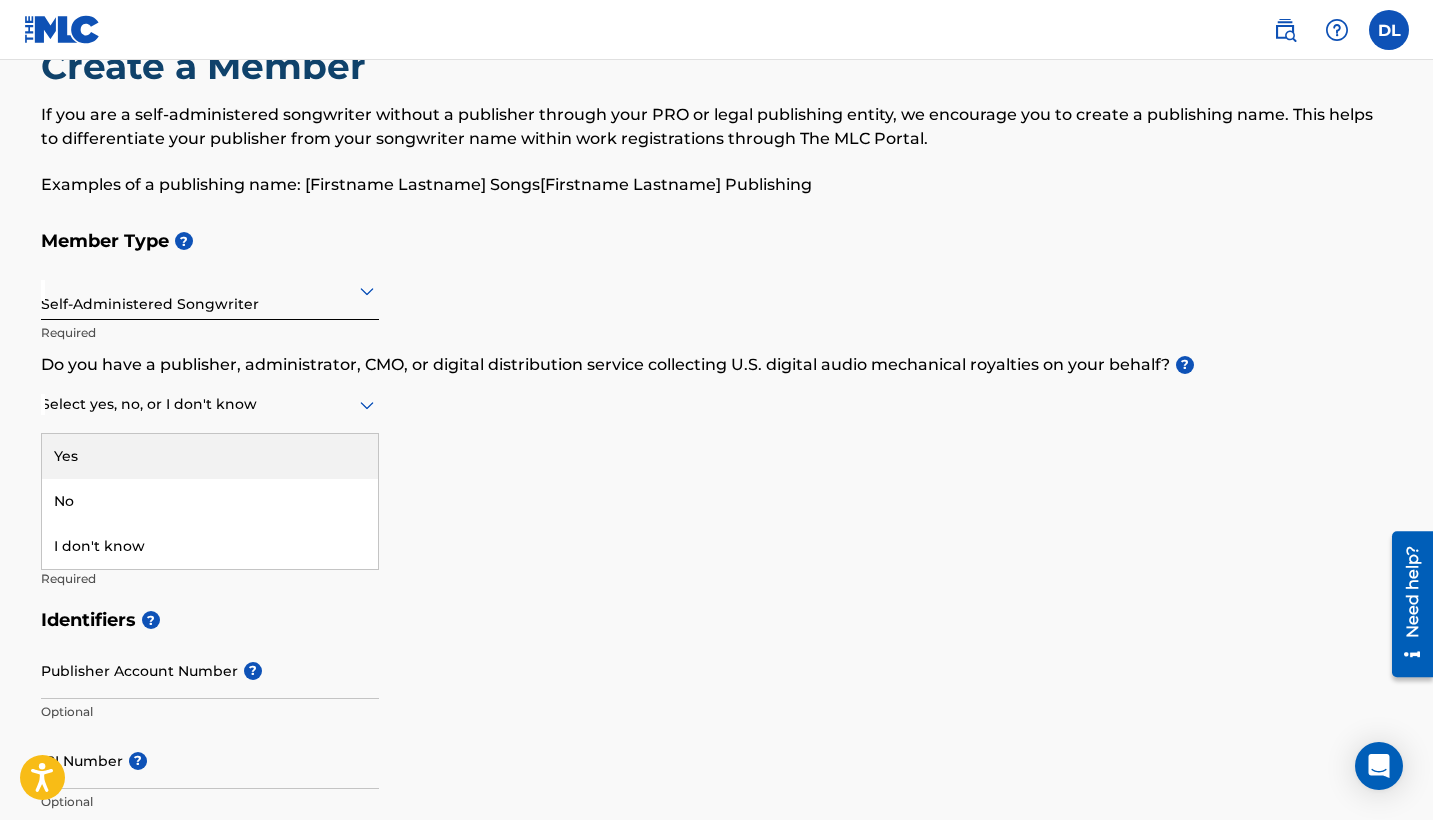 click at bounding box center [210, 404] 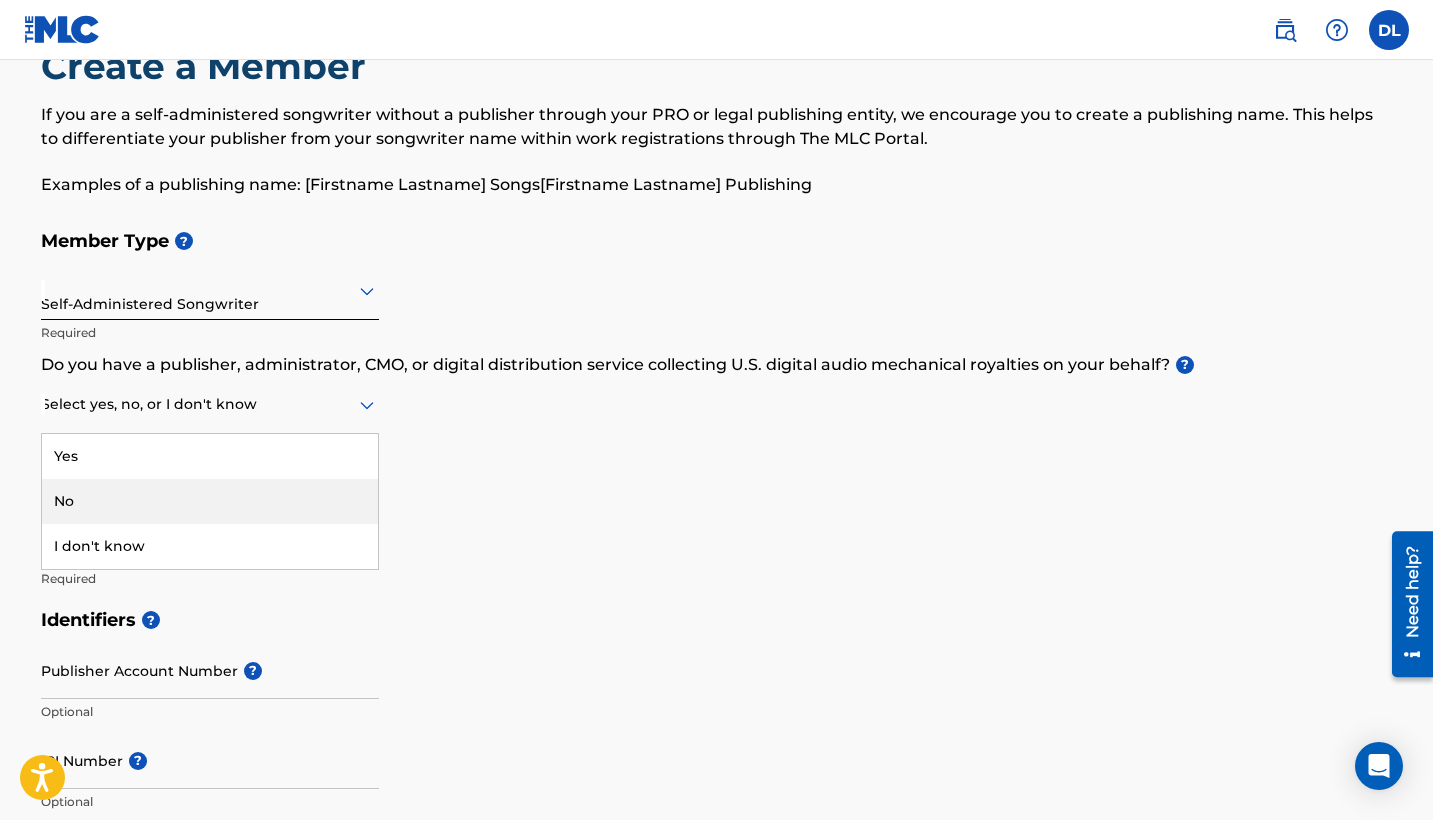 click on "No" at bounding box center [210, 501] 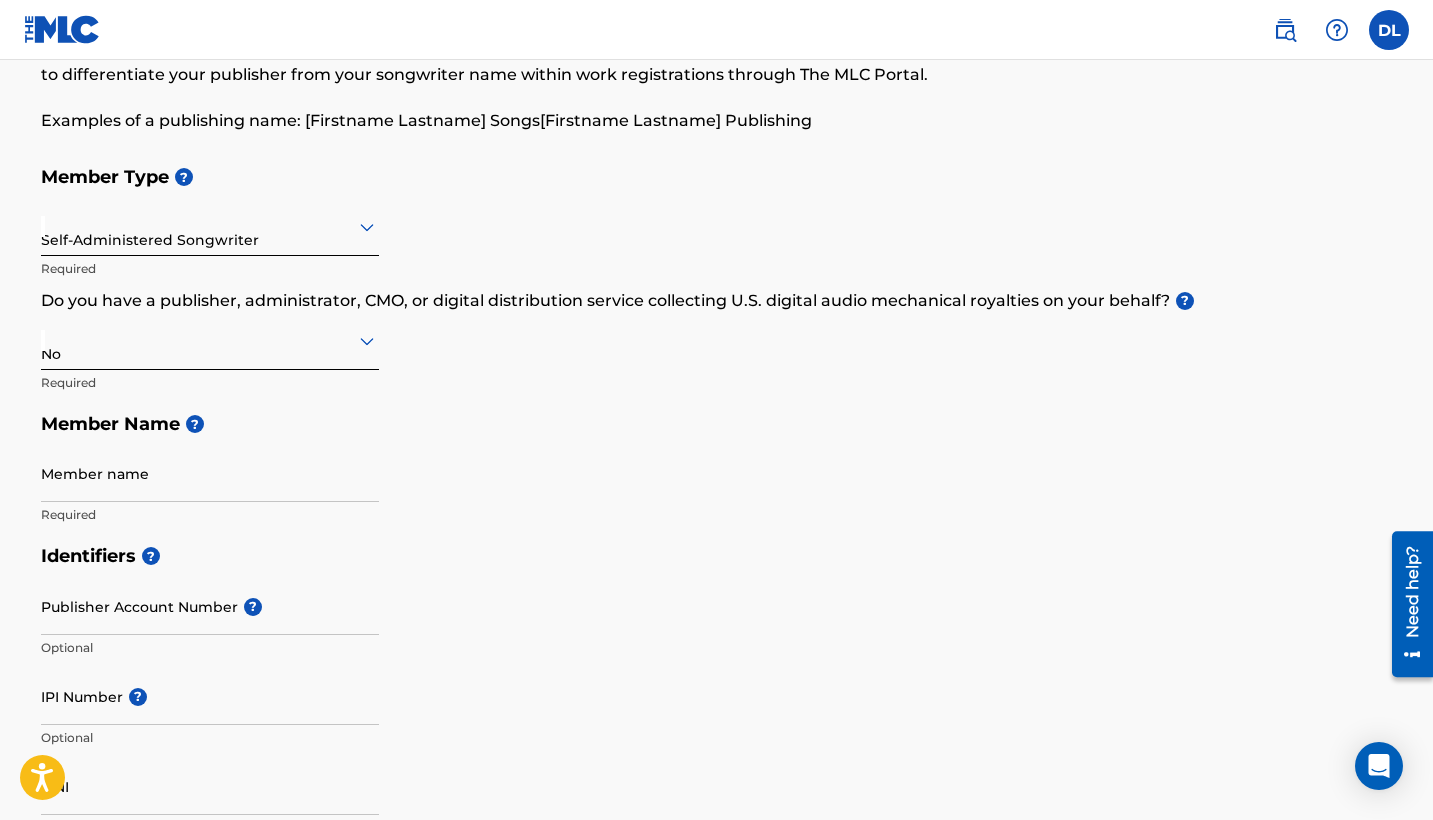 scroll, scrollTop: 142, scrollLeft: 0, axis: vertical 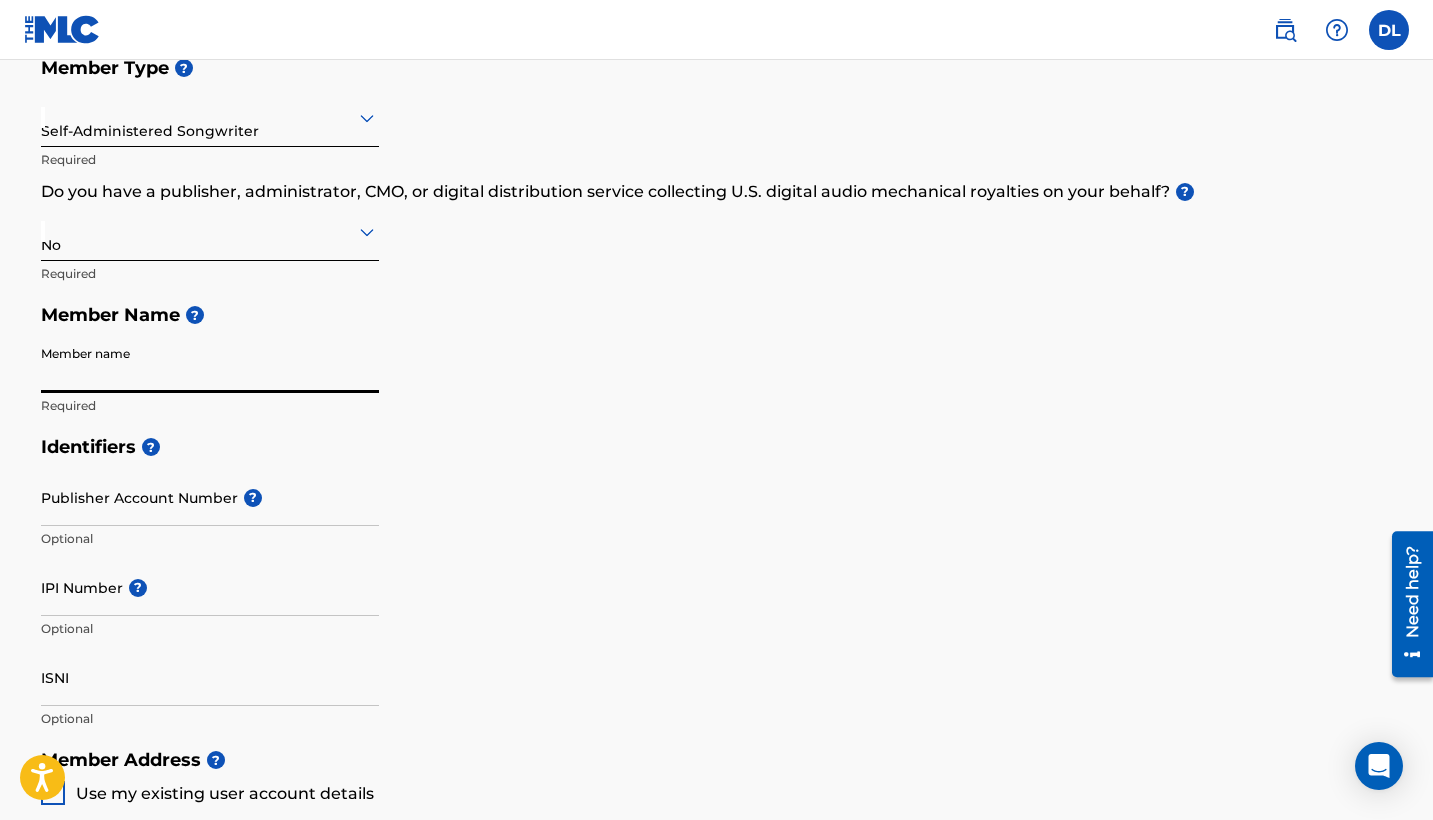 click on "Member name" at bounding box center (210, 364) 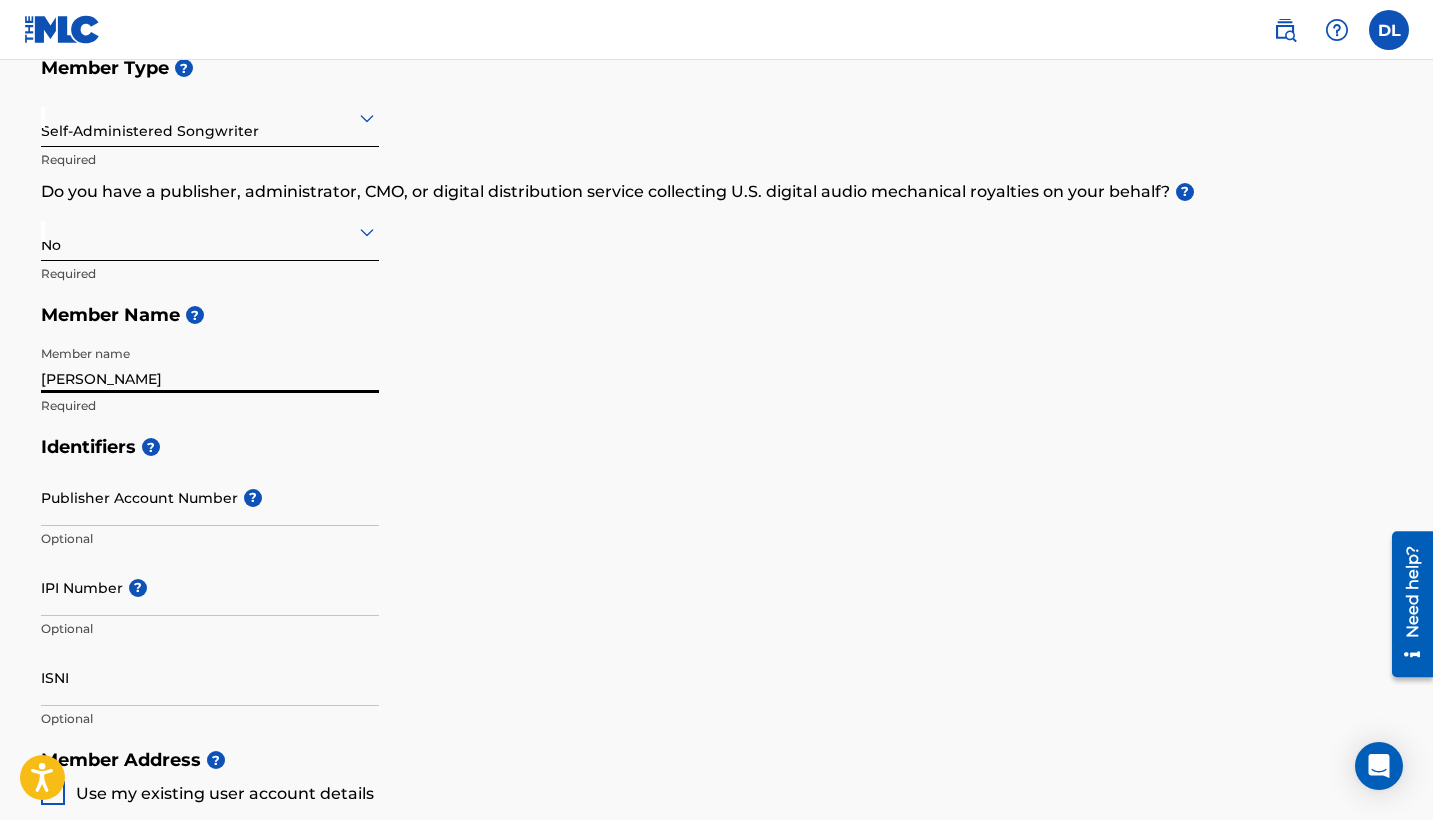 type on "Dwain Laws" 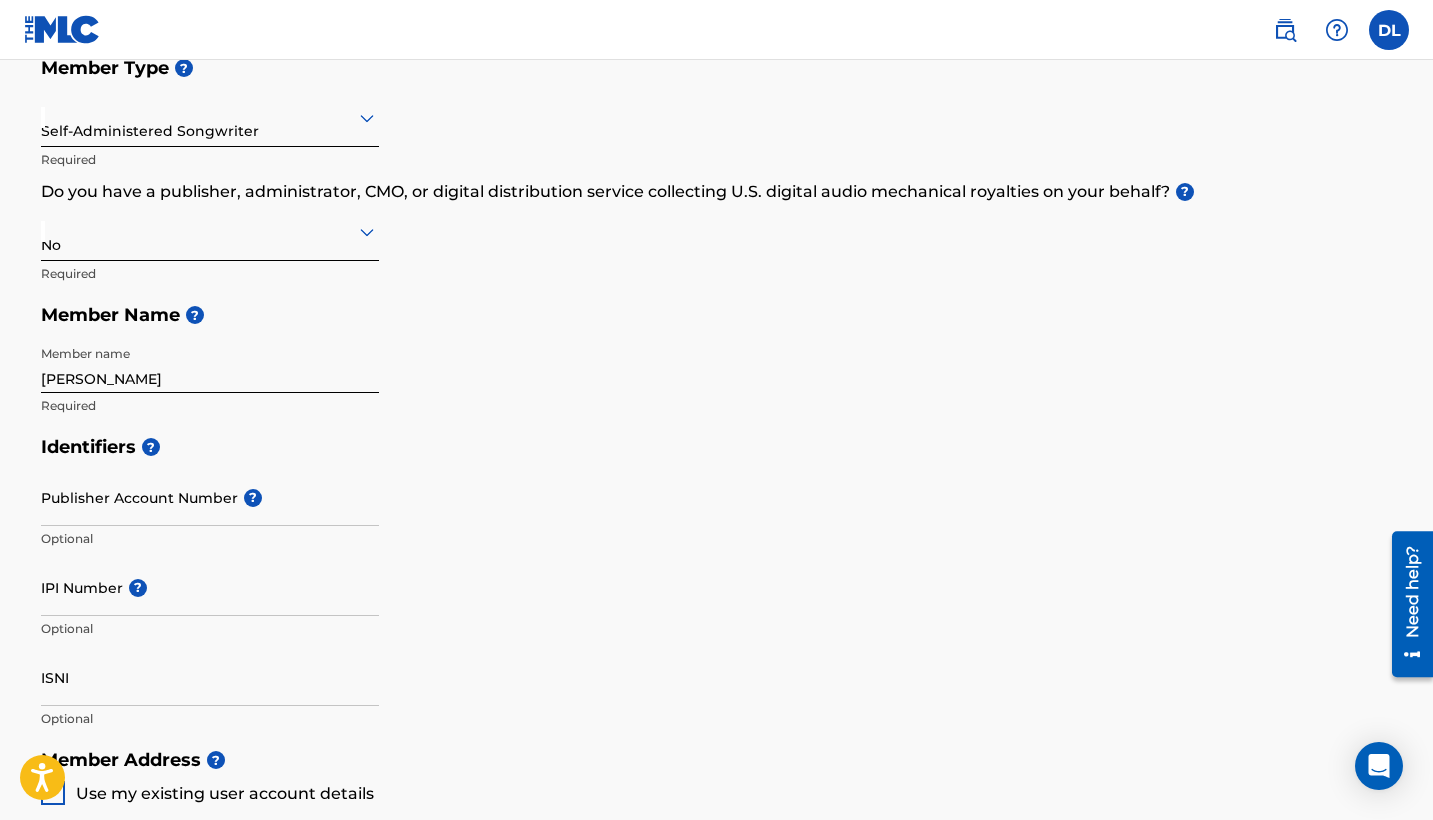 click on "Member Type ? Self-Administered Songwriter Required Do you have a publisher, administrator, CMO, or digital distribution service collecting U.S. digital audio mechanical royalties on your behalf? ? No Required Member Name ? Member name Dwain Laws Required" at bounding box center (717, 236) 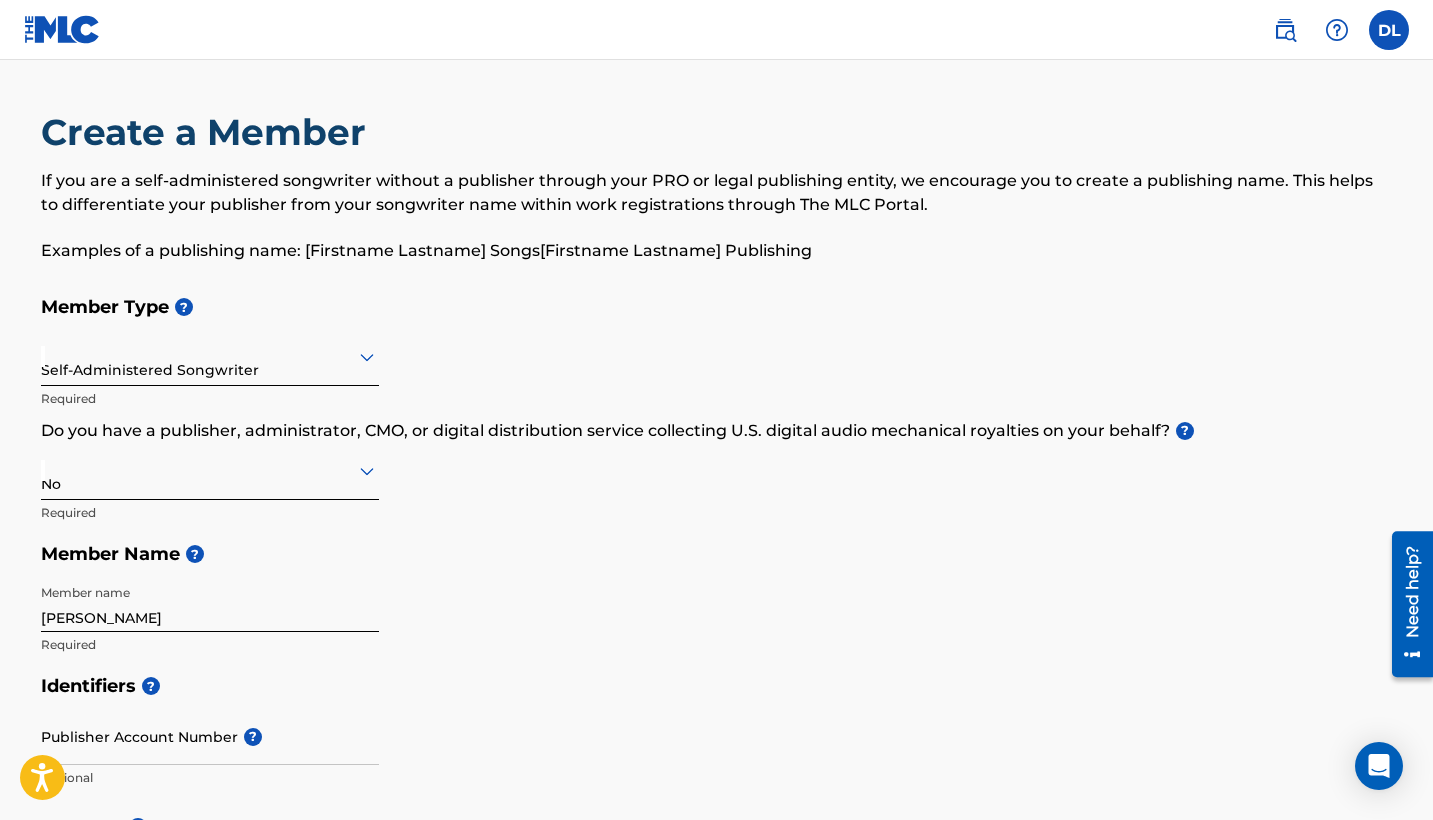 scroll, scrollTop: 0, scrollLeft: 0, axis: both 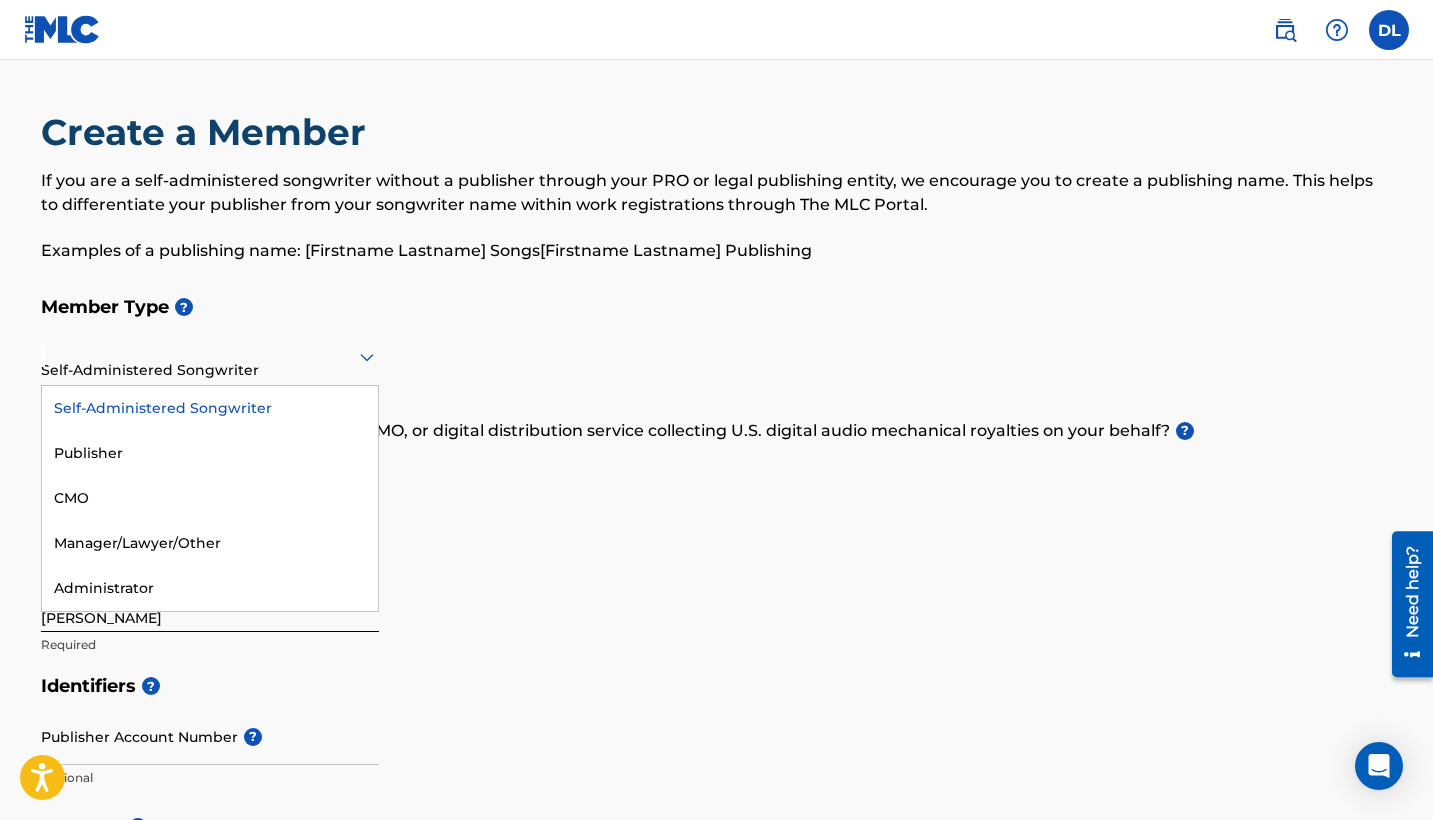 click 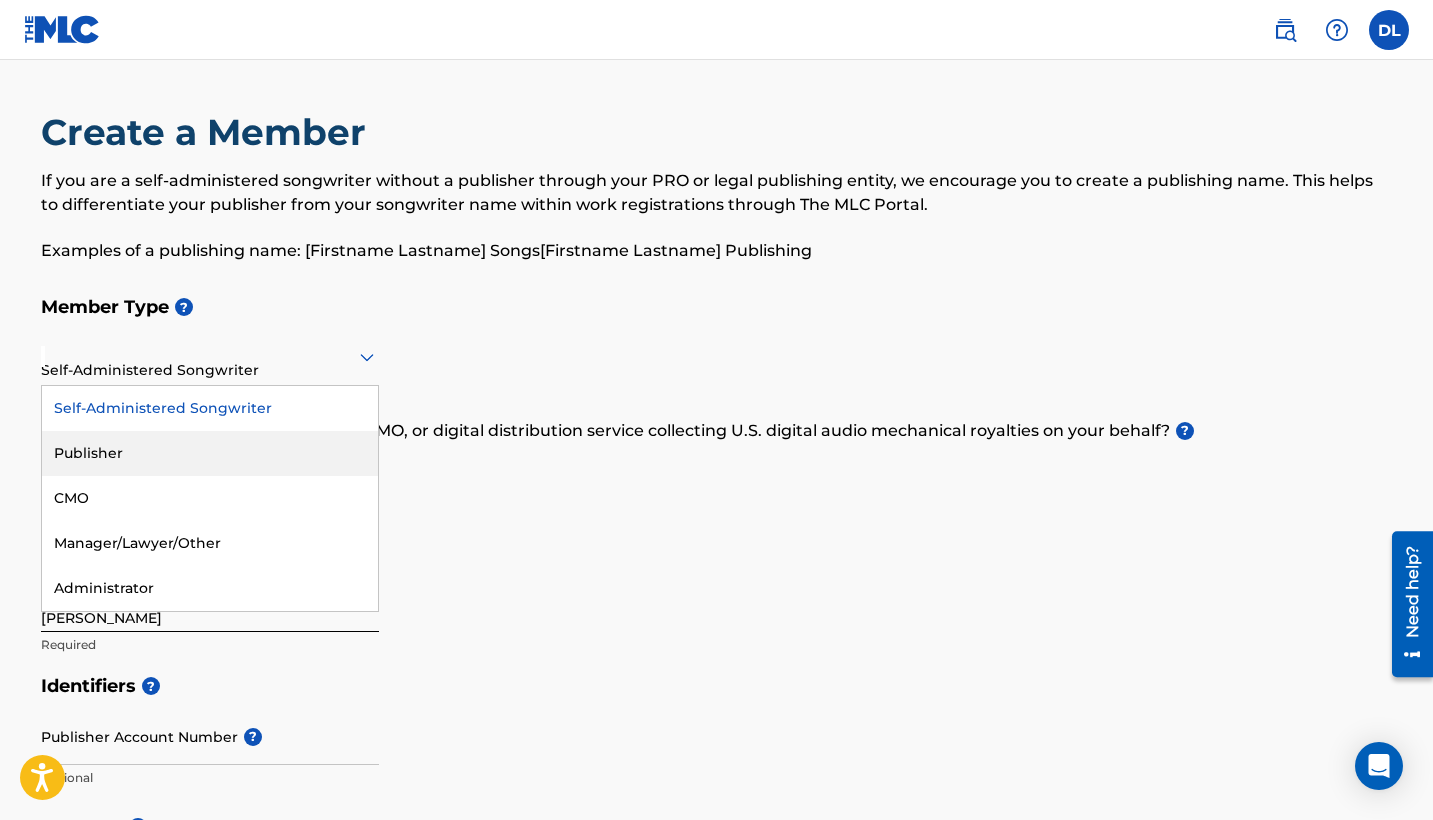click on "Publisher" at bounding box center (210, 453) 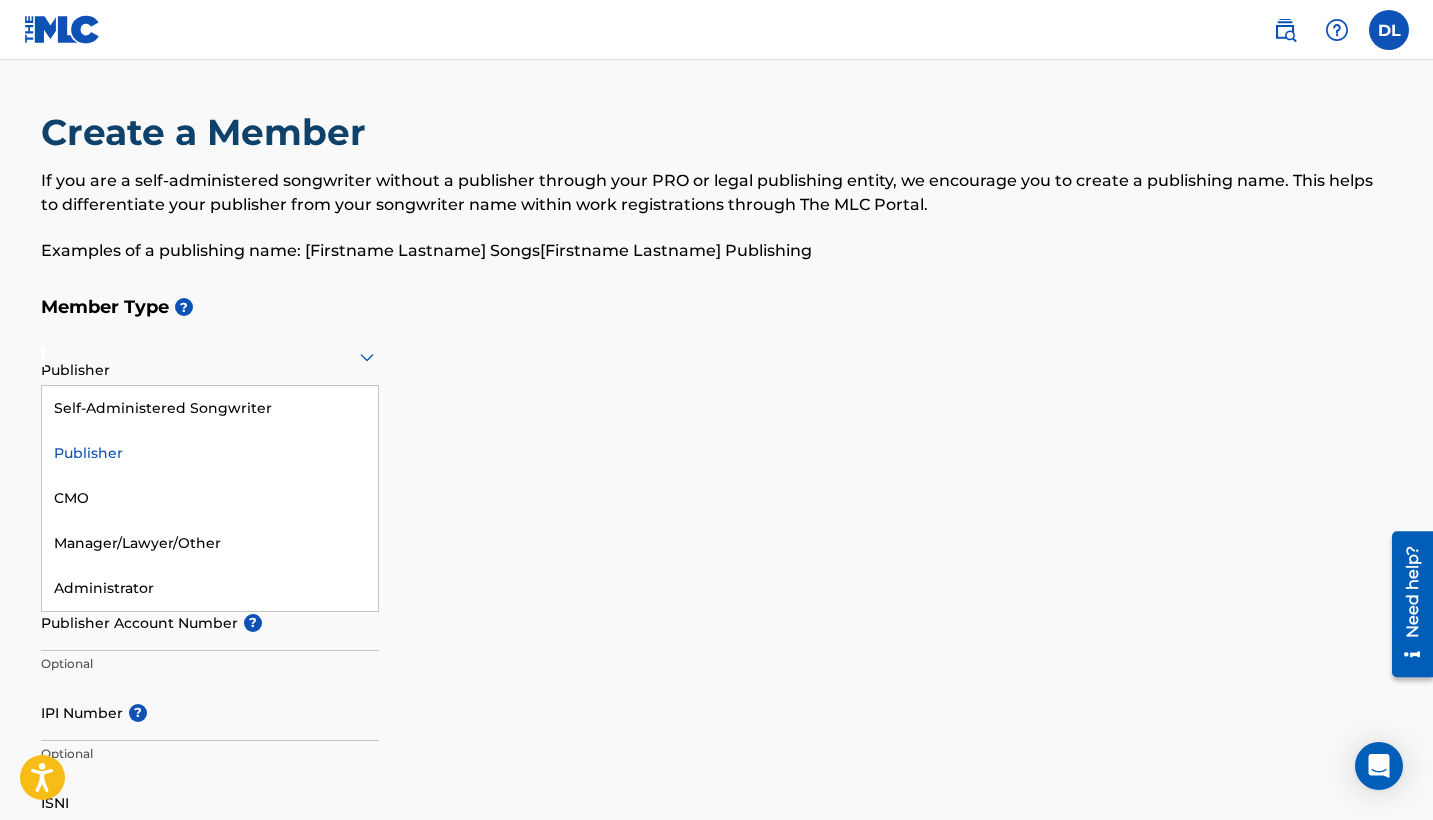 click 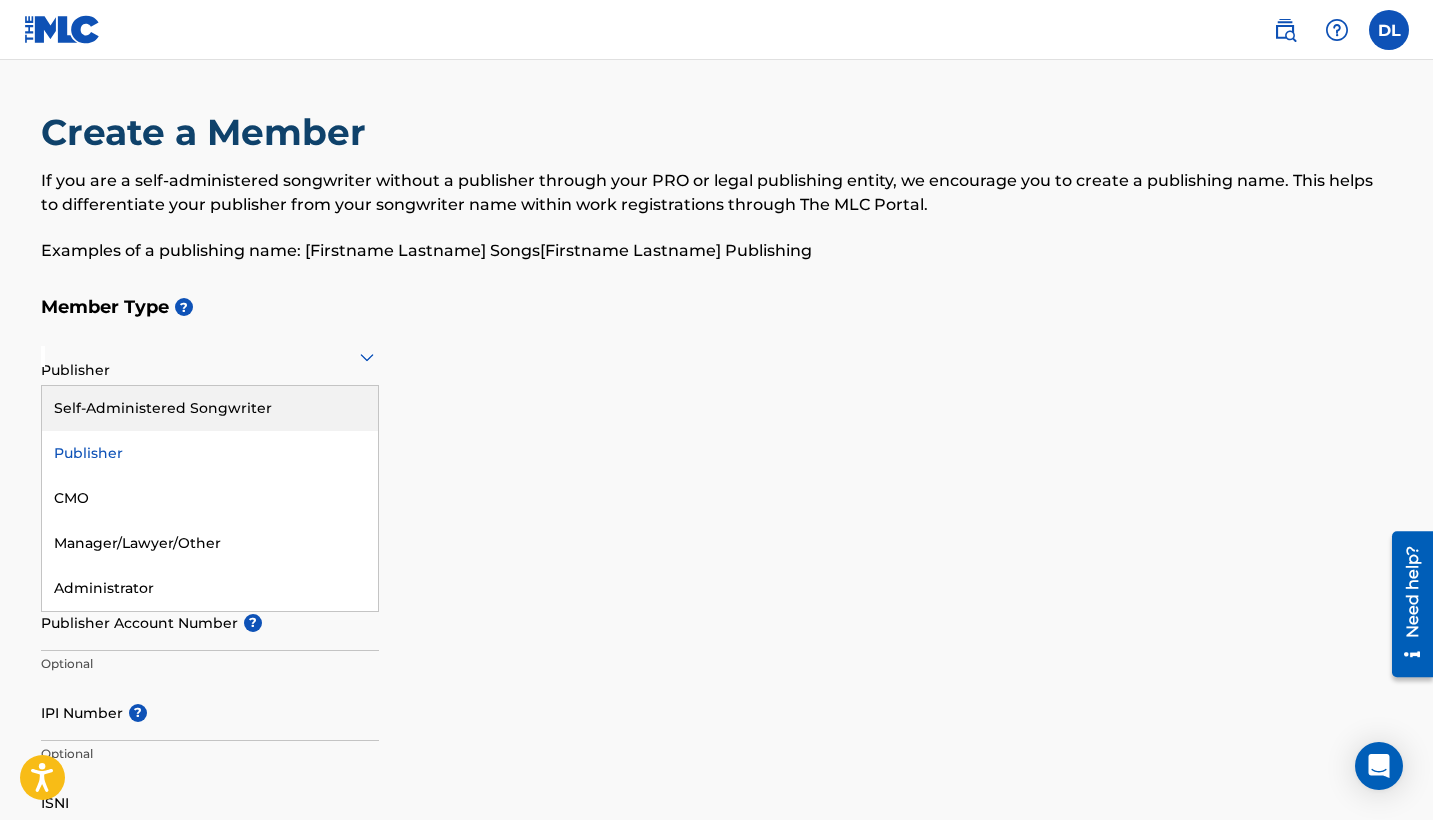 click on "Self-Administered Songwriter" at bounding box center [210, 408] 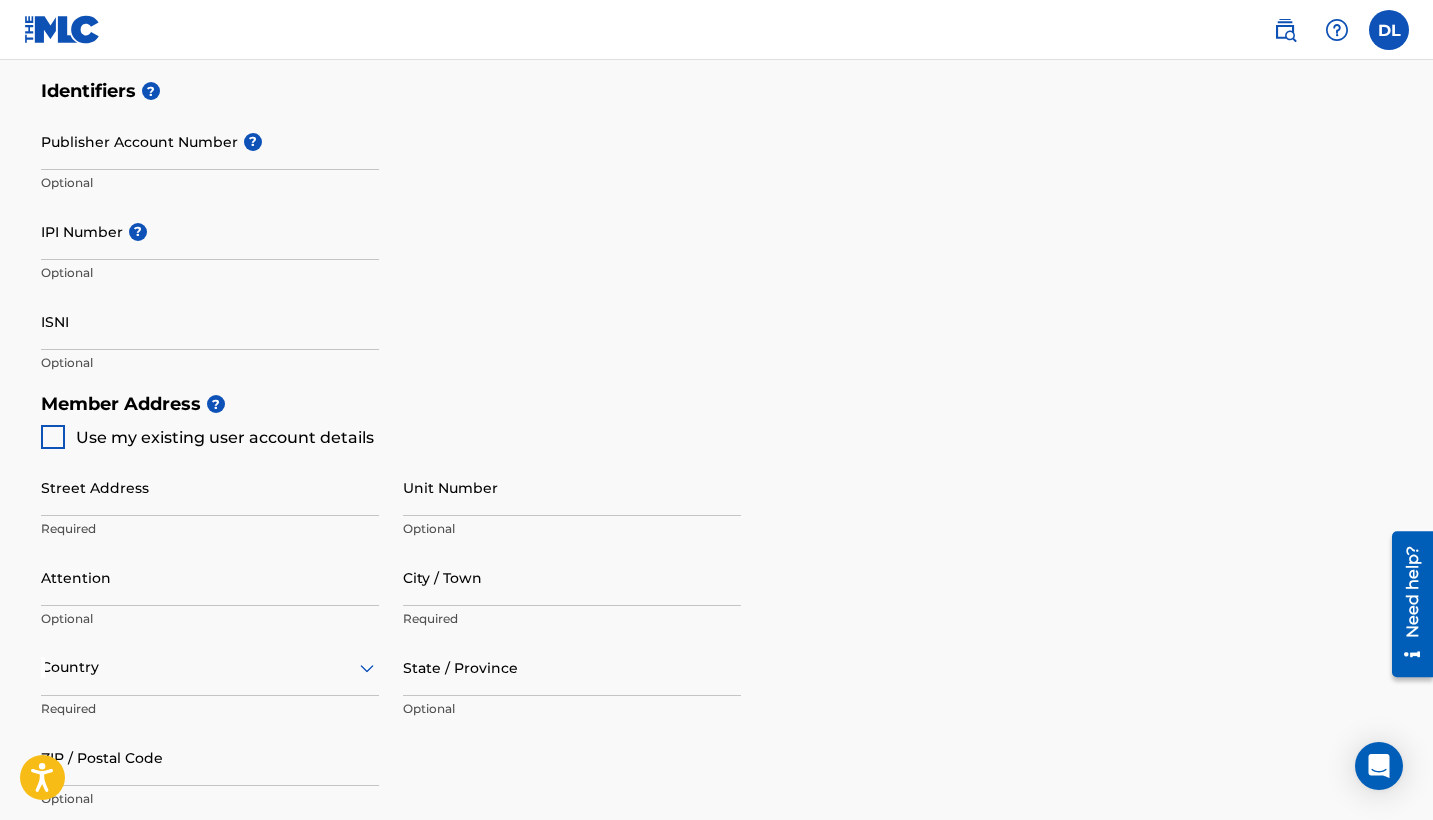 scroll, scrollTop: 626, scrollLeft: 0, axis: vertical 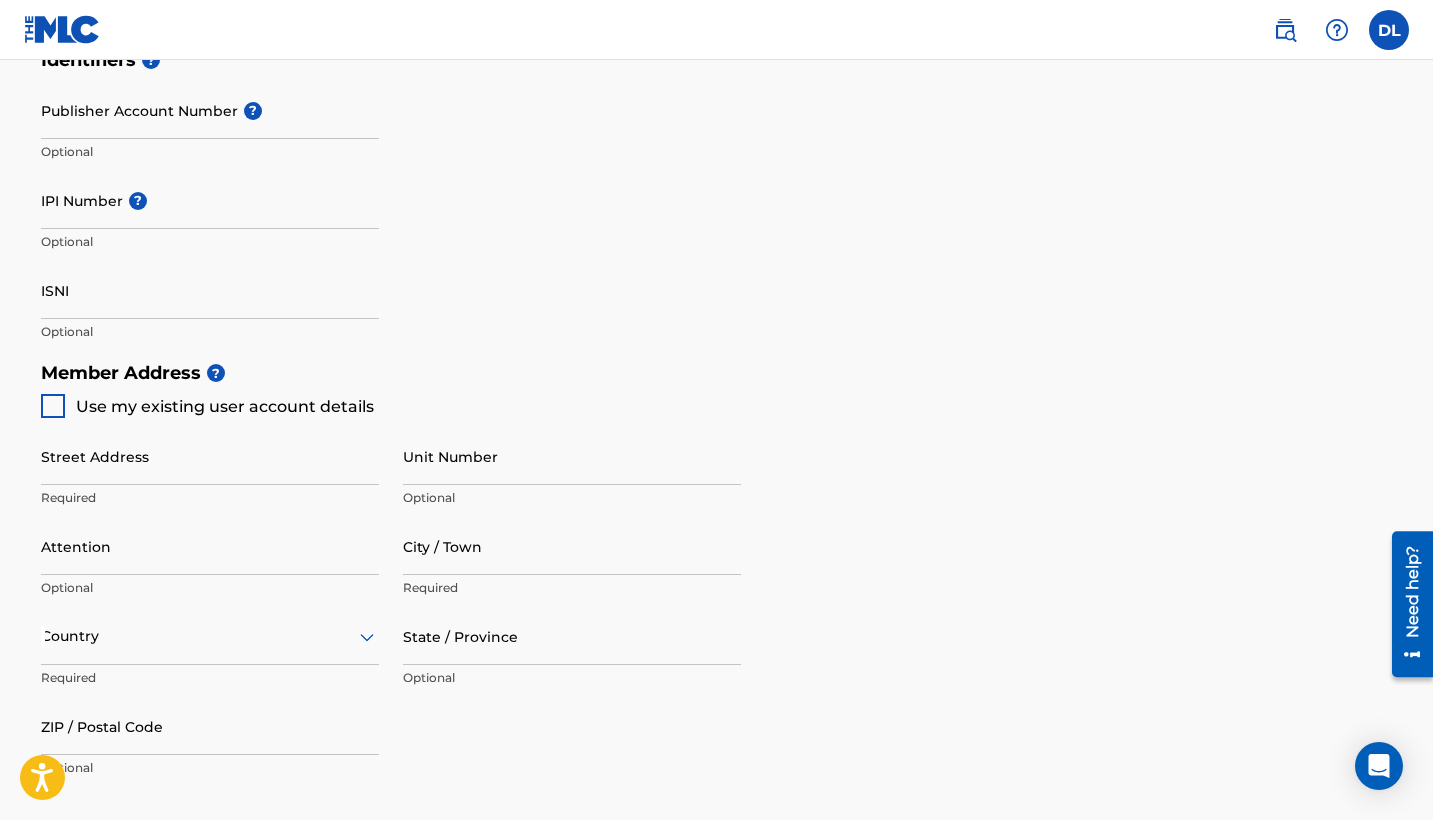 click at bounding box center (53, 406) 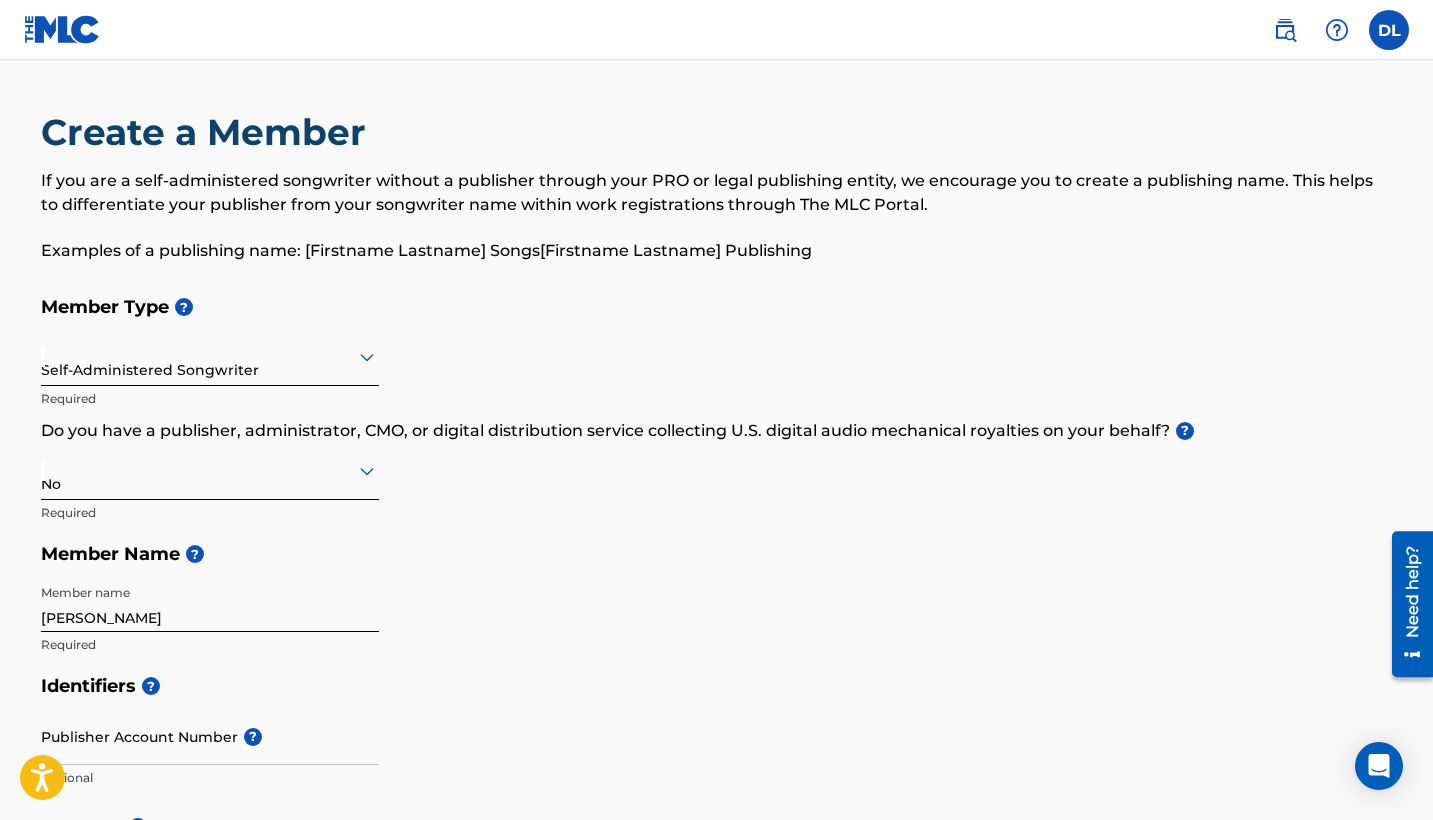 scroll, scrollTop: 0, scrollLeft: 0, axis: both 